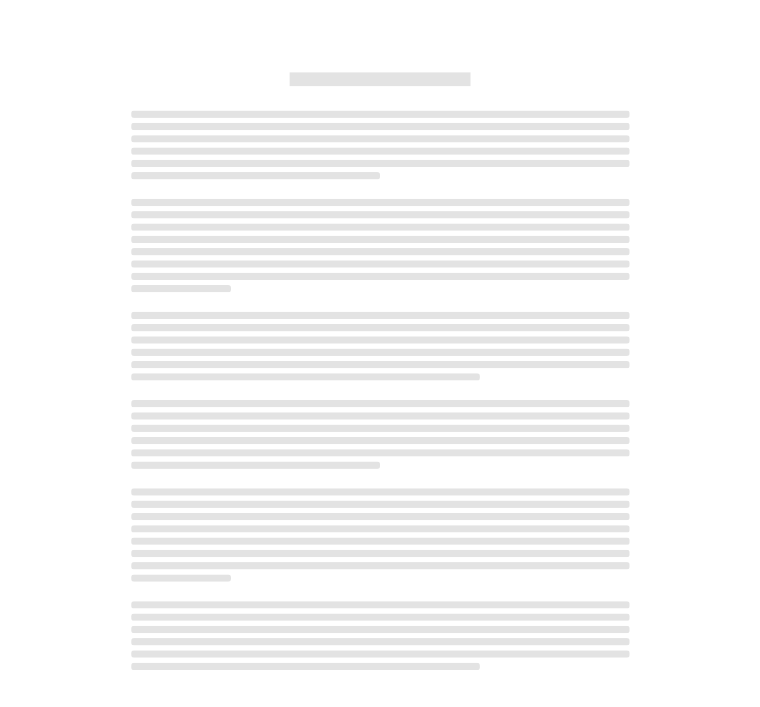 scroll, scrollTop: 0, scrollLeft: 0, axis: both 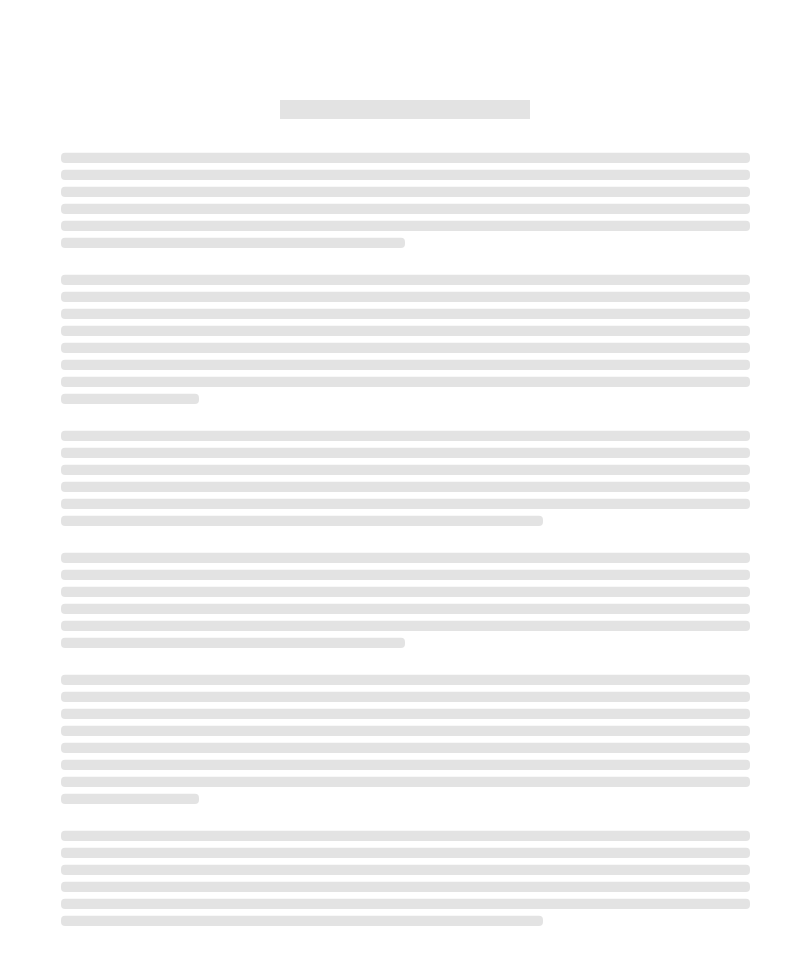 click on "**********" 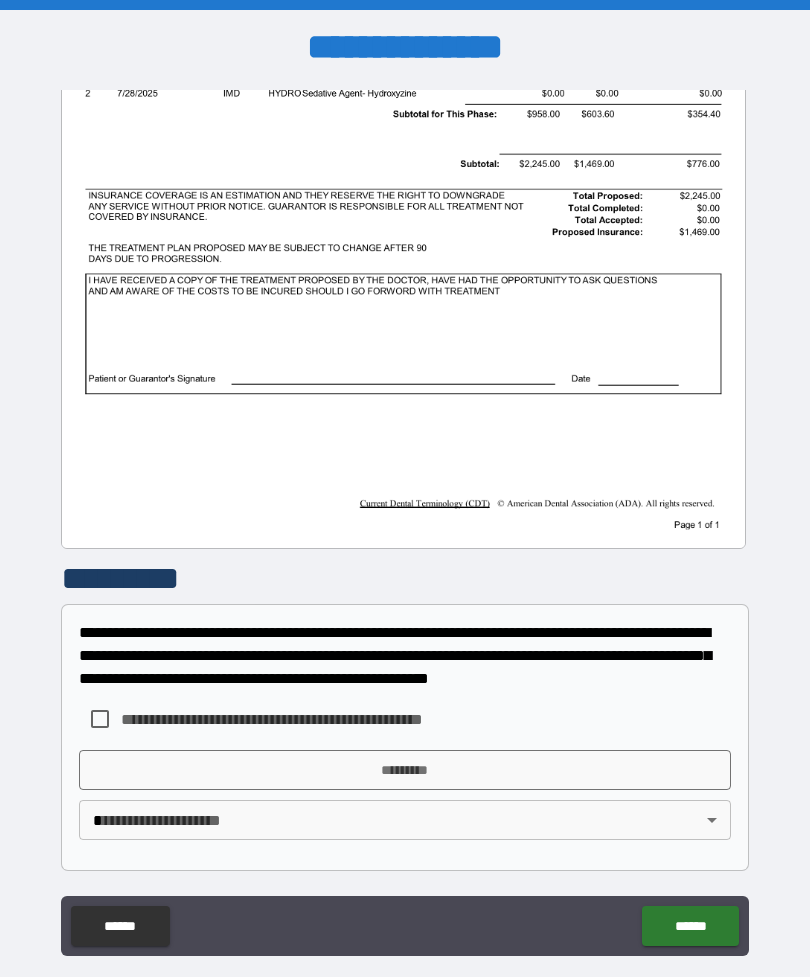 scroll, scrollTop: 456, scrollLeft: 0, axis: vertical 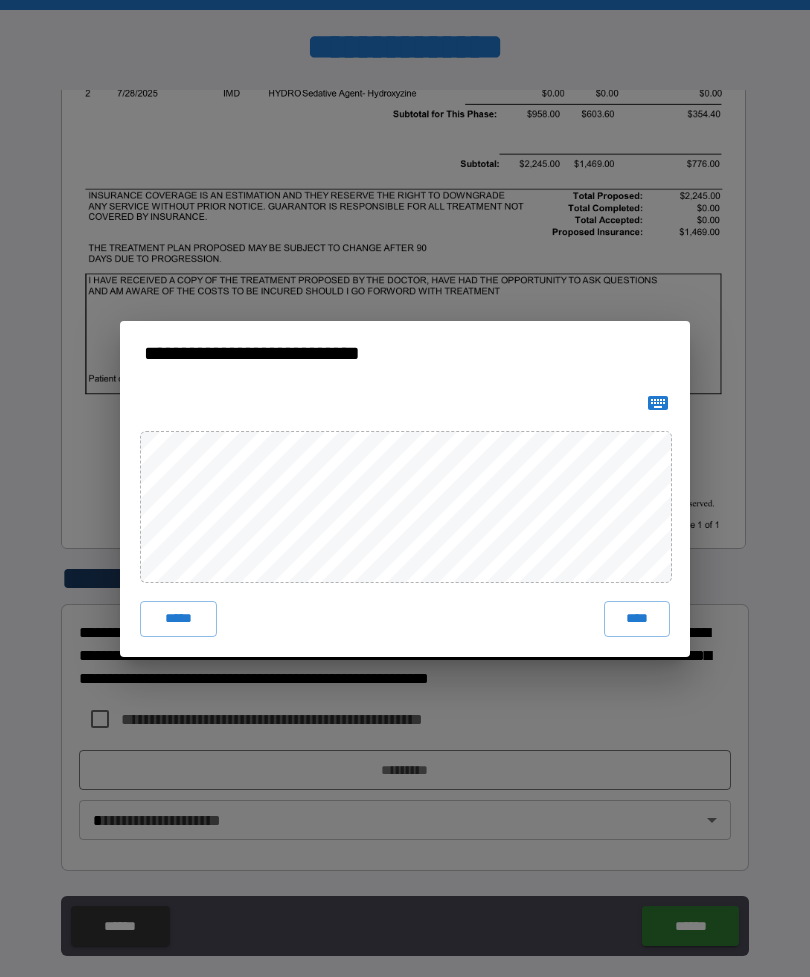 click on "****" at bounding box center [637, 619] 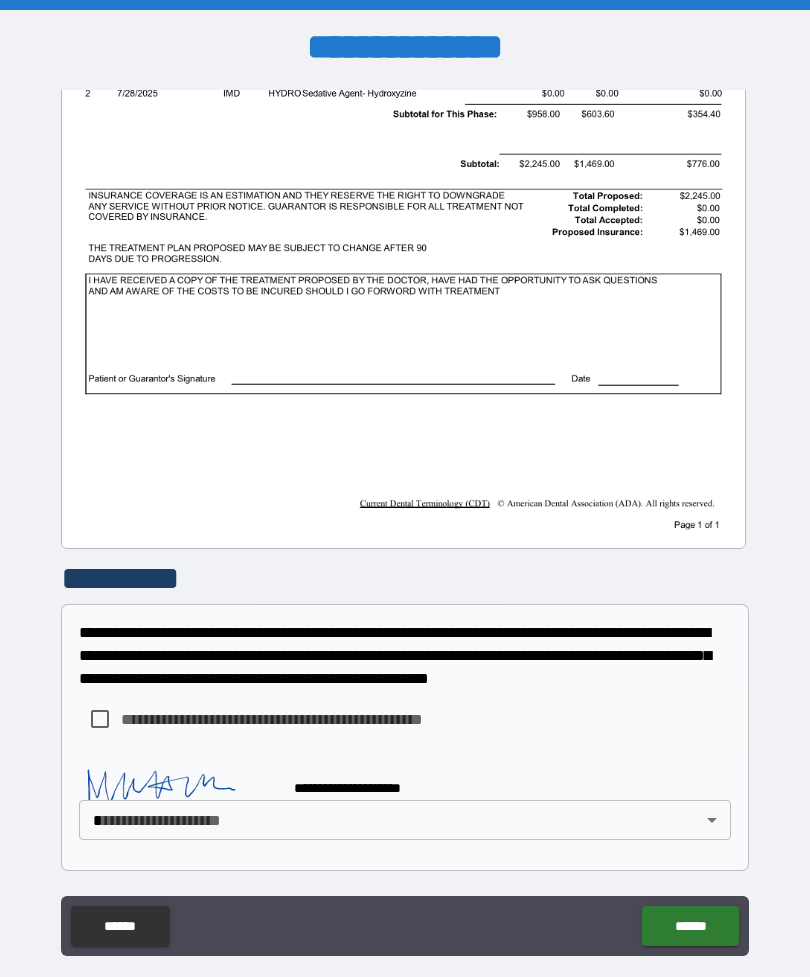 scroll, scrollTop: 446, scrollLeft: 0, axis: vertical 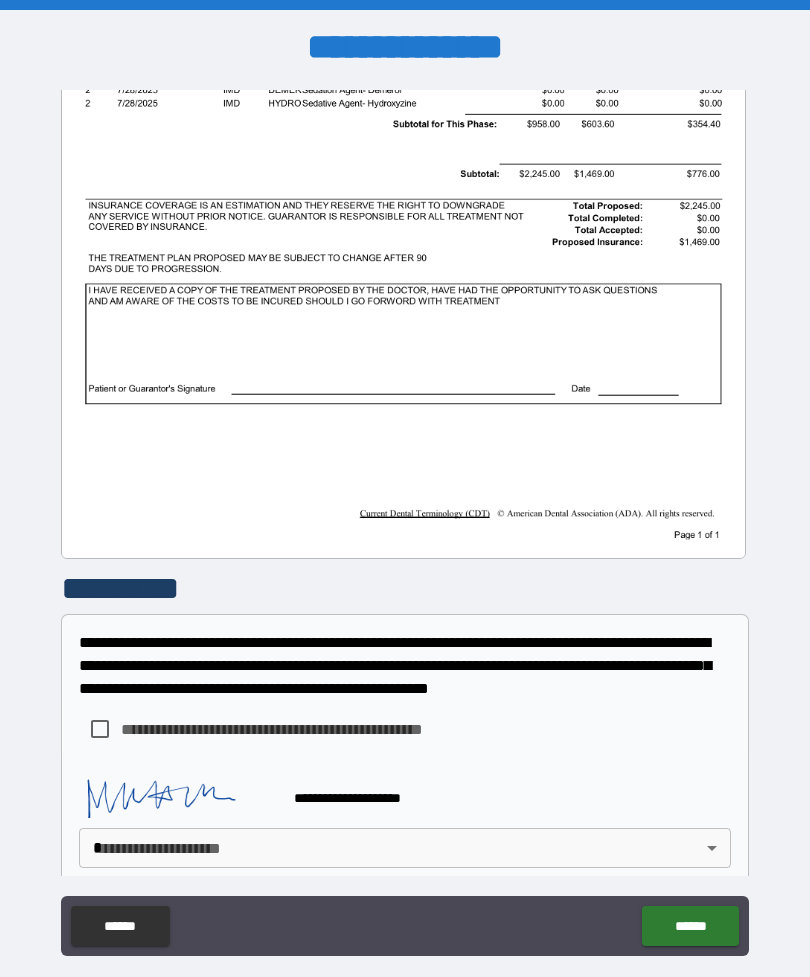 click on "**********" at bounding box center (405, 729) 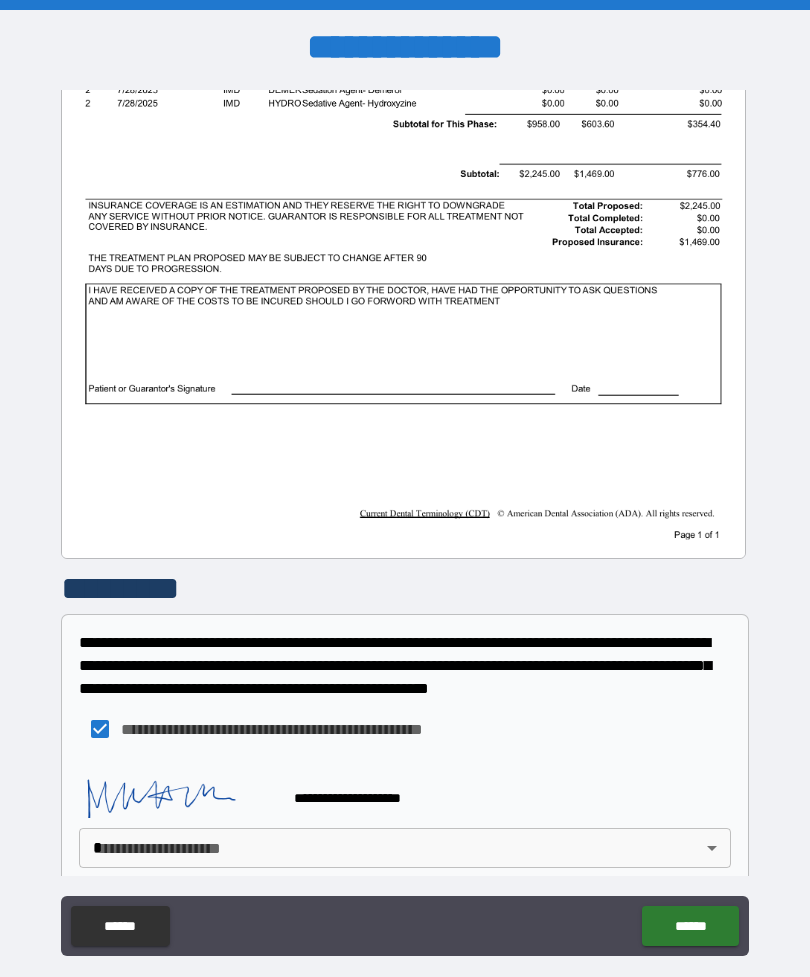 click on "**********" at bounding box center [405, 520] 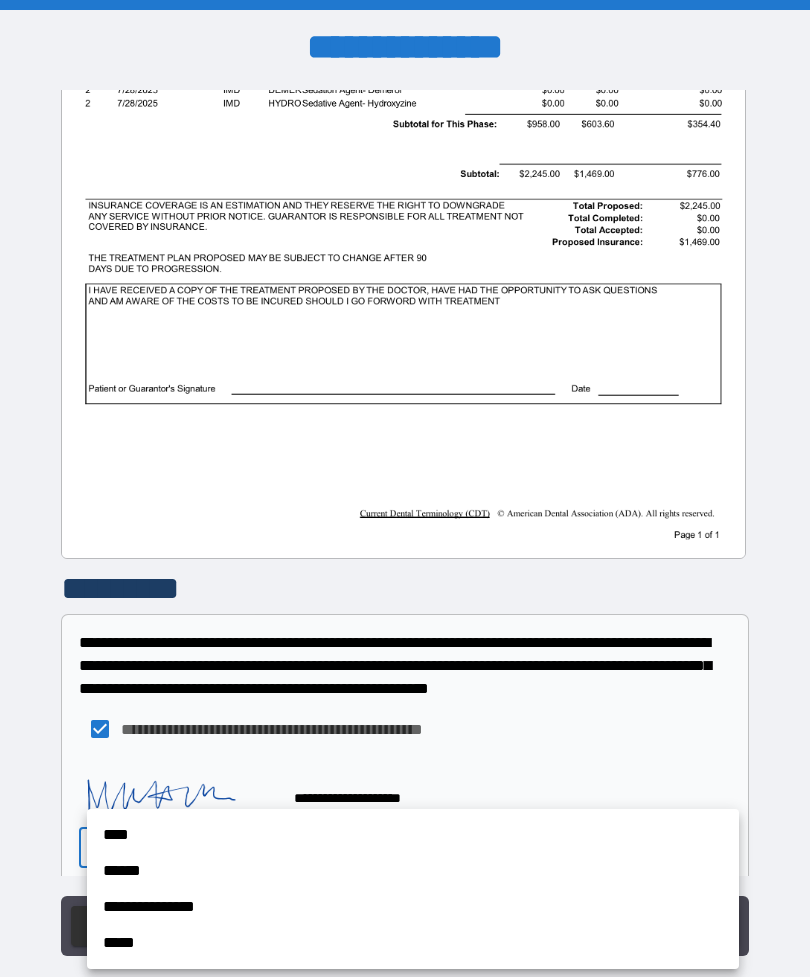 click on "**********" at bounding box center (413, 907) 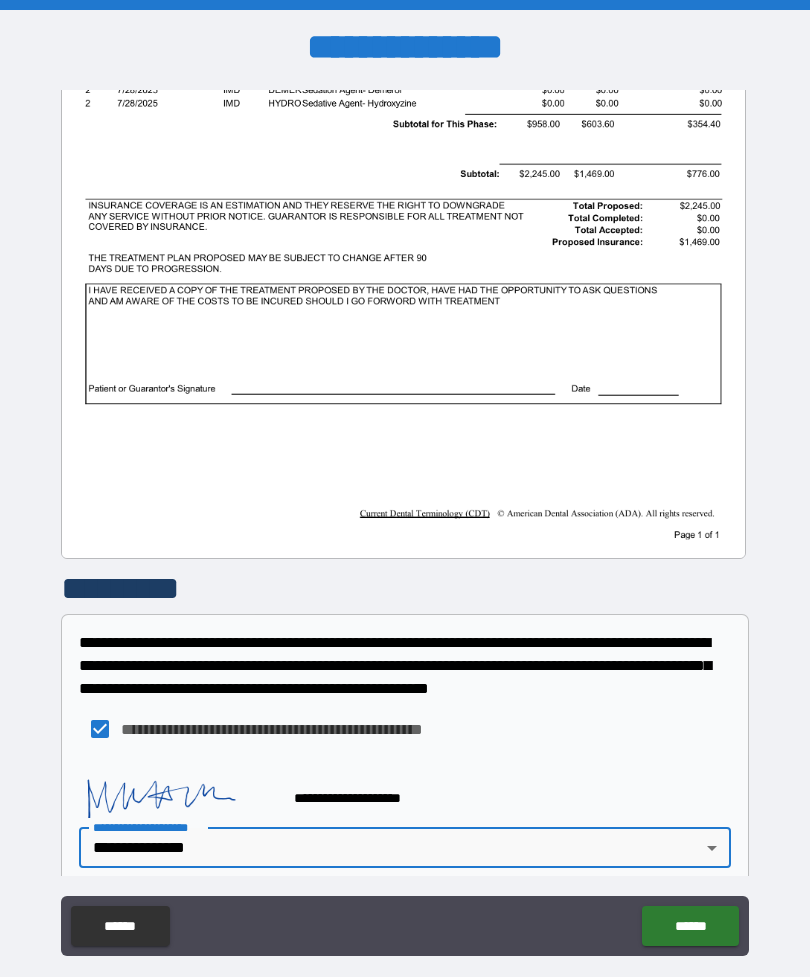 click on "******" at bounding box center (690, 926) 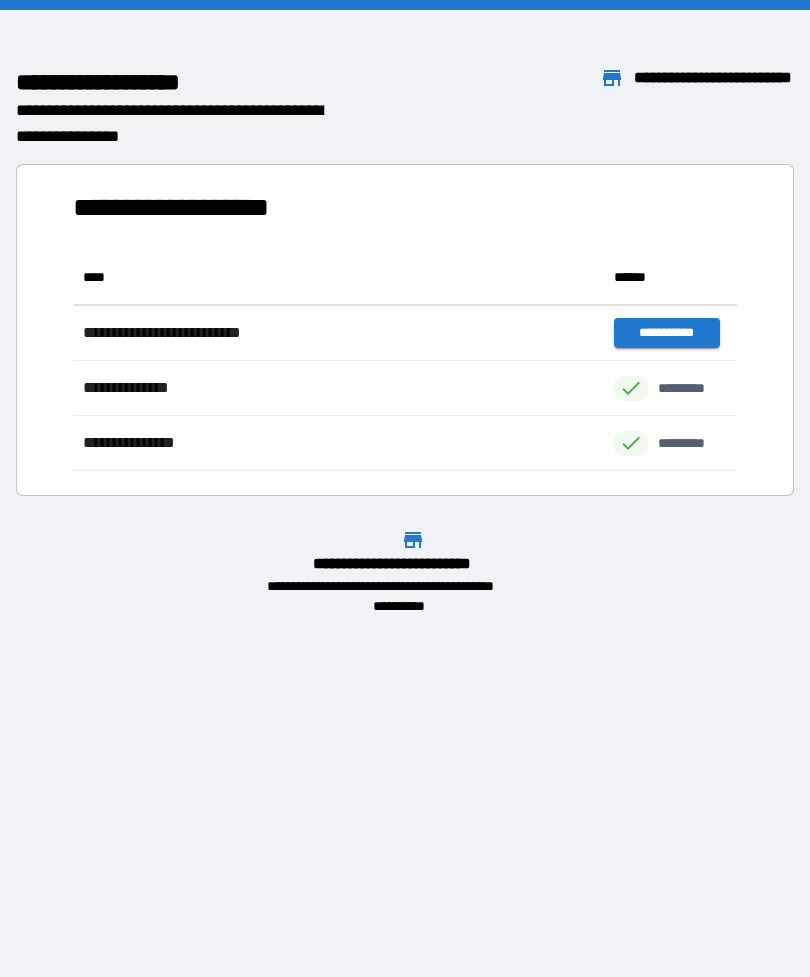 scroll, scrollTop: 1, scrollLeft: 1, axis: both 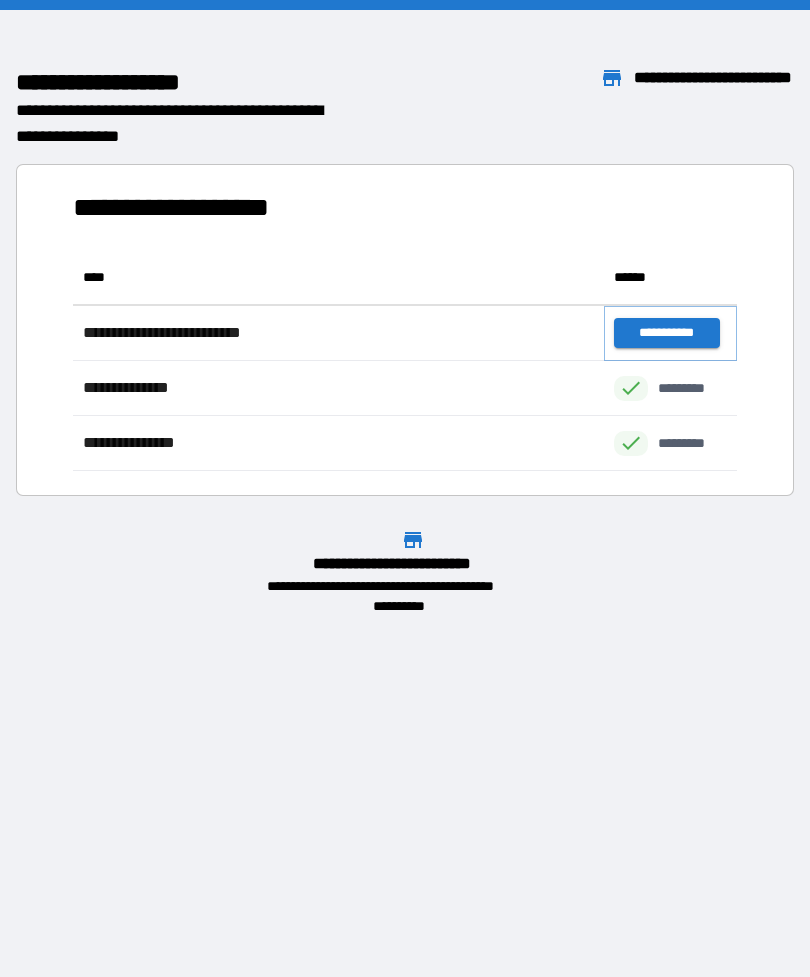 click on "**********" at bounding box center (666, 333) 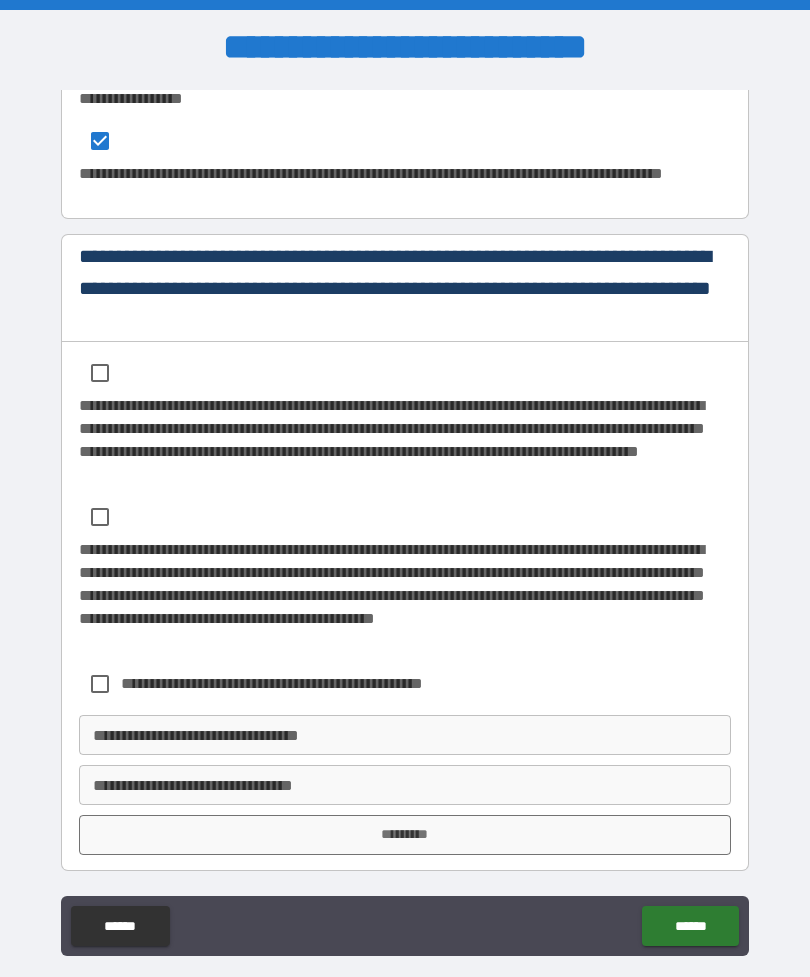 scroll, scrollTop: 6700, scrollLeft: 0, axis: vertical 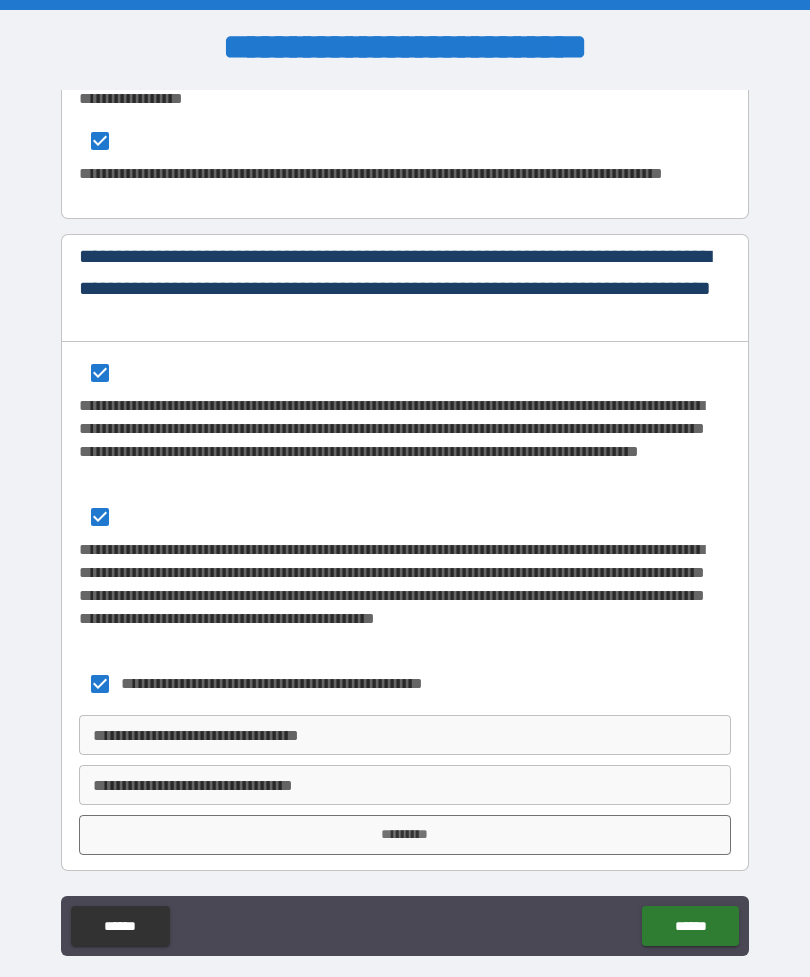 click on "**********" at bounding box center (405, 735) 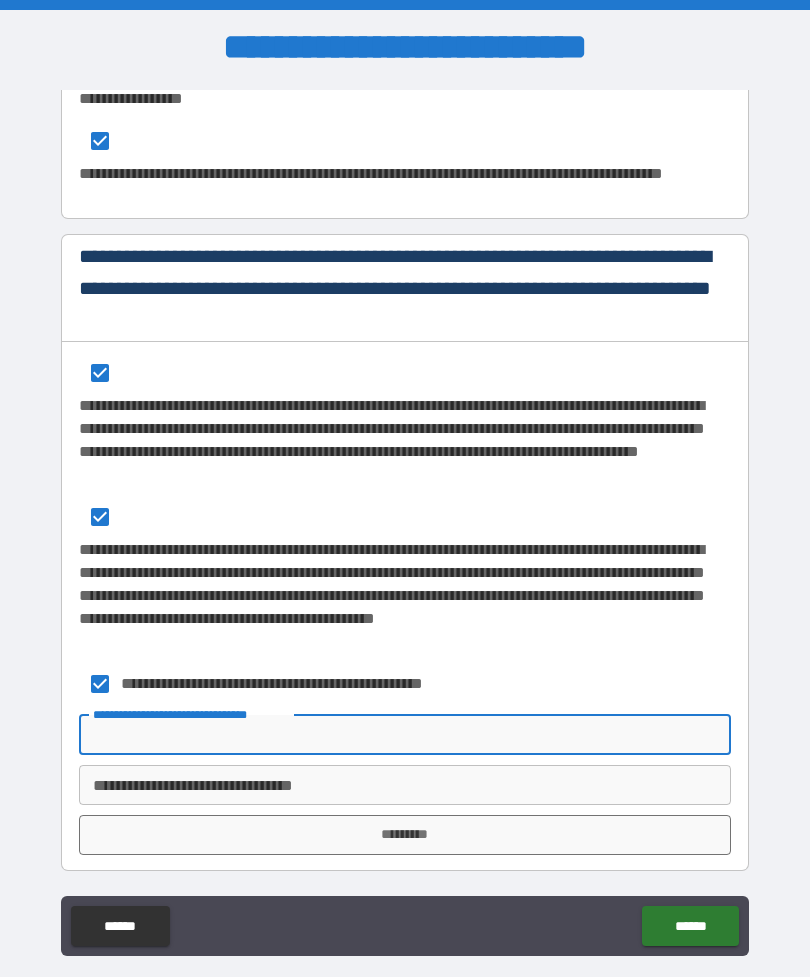 scroll, scrollTop: 64, scrollLeft: 0, axis: vertical 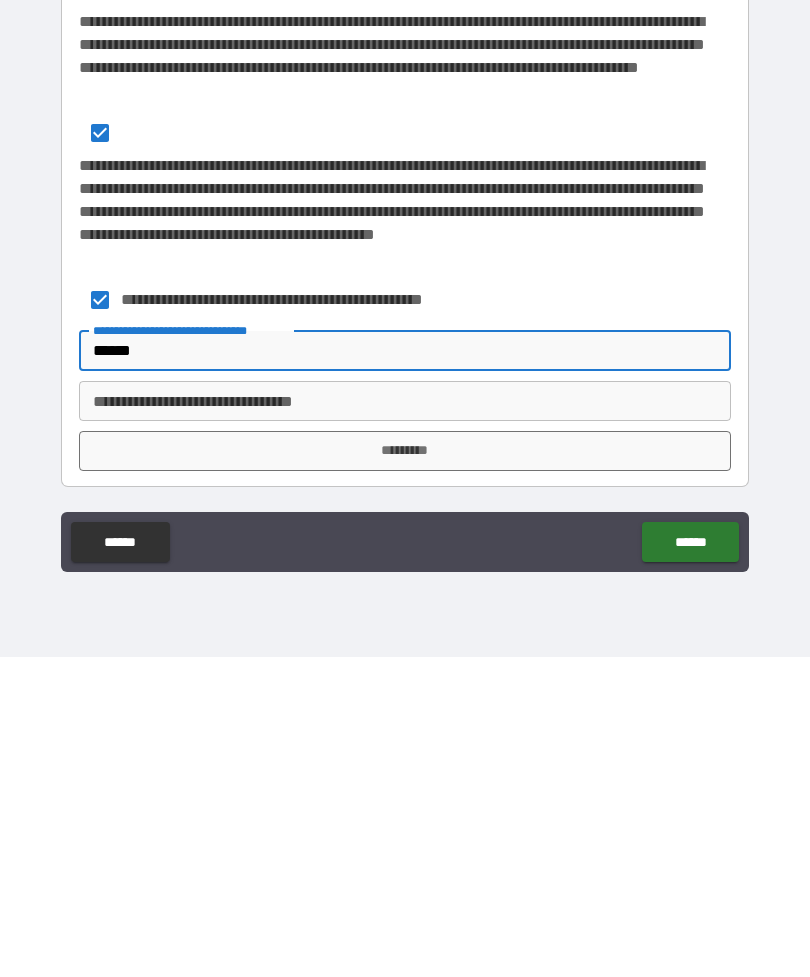 type on "******" 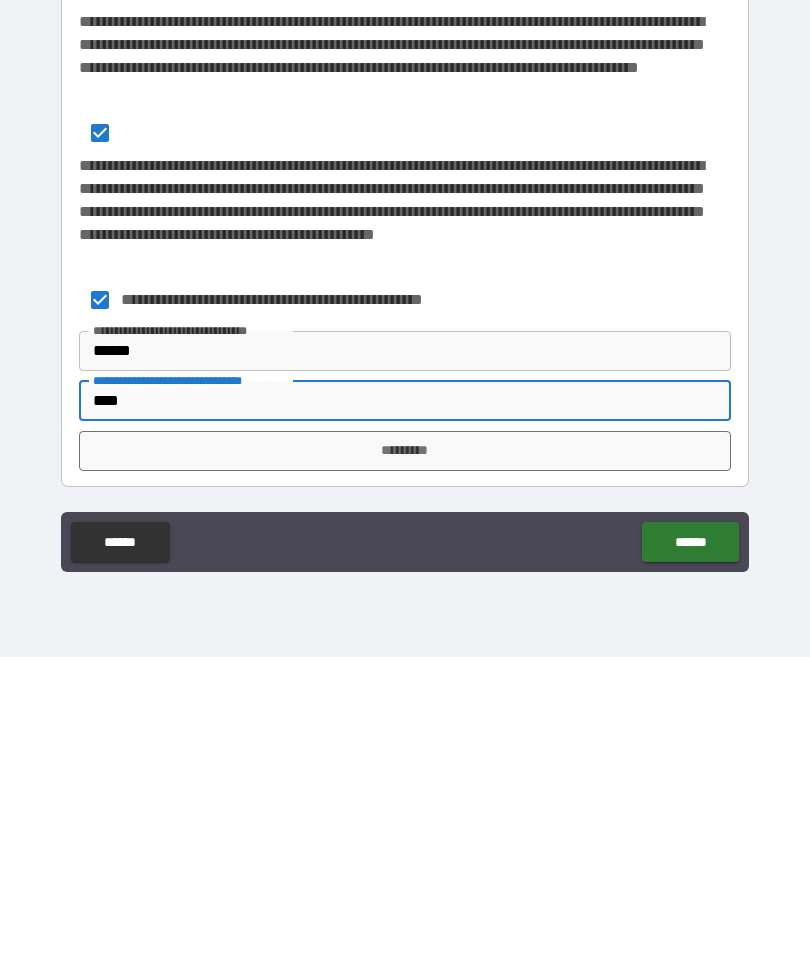 type on "****" 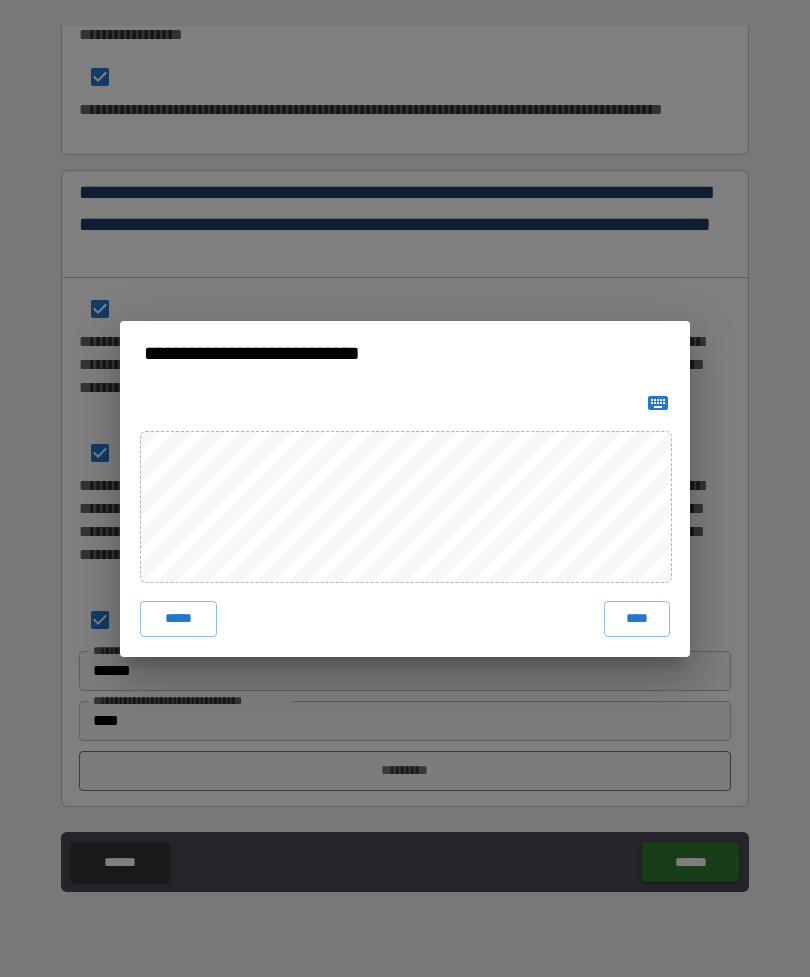 click on "****" at bounding box center (637, 619) 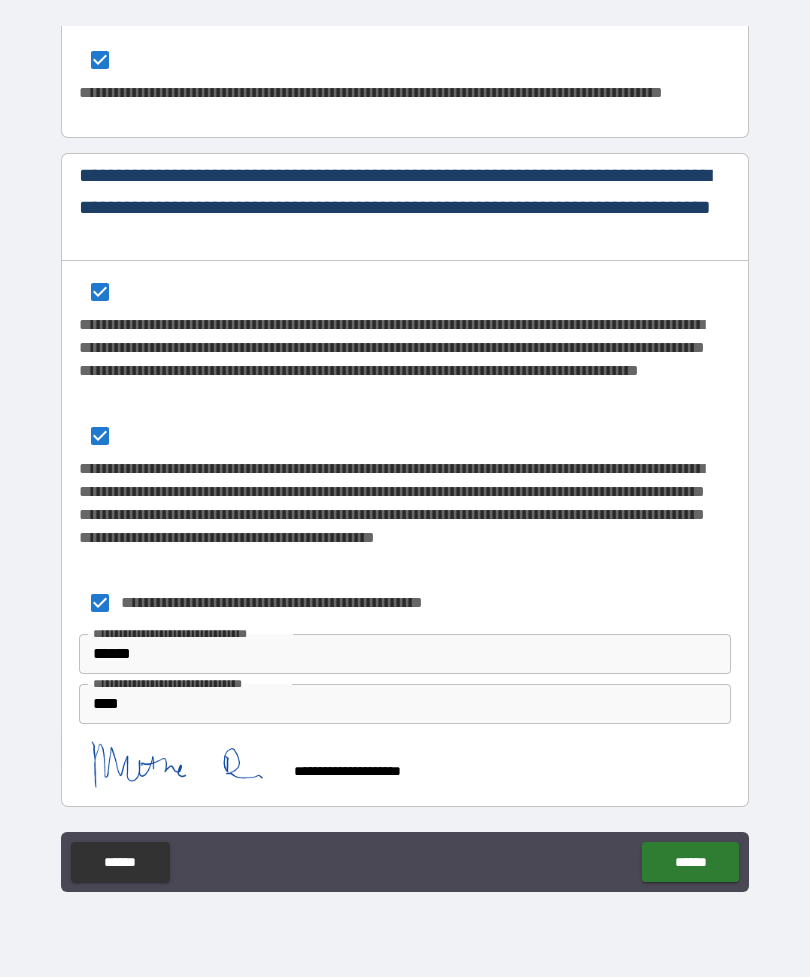click on "******" at bounding box center [690, 862] 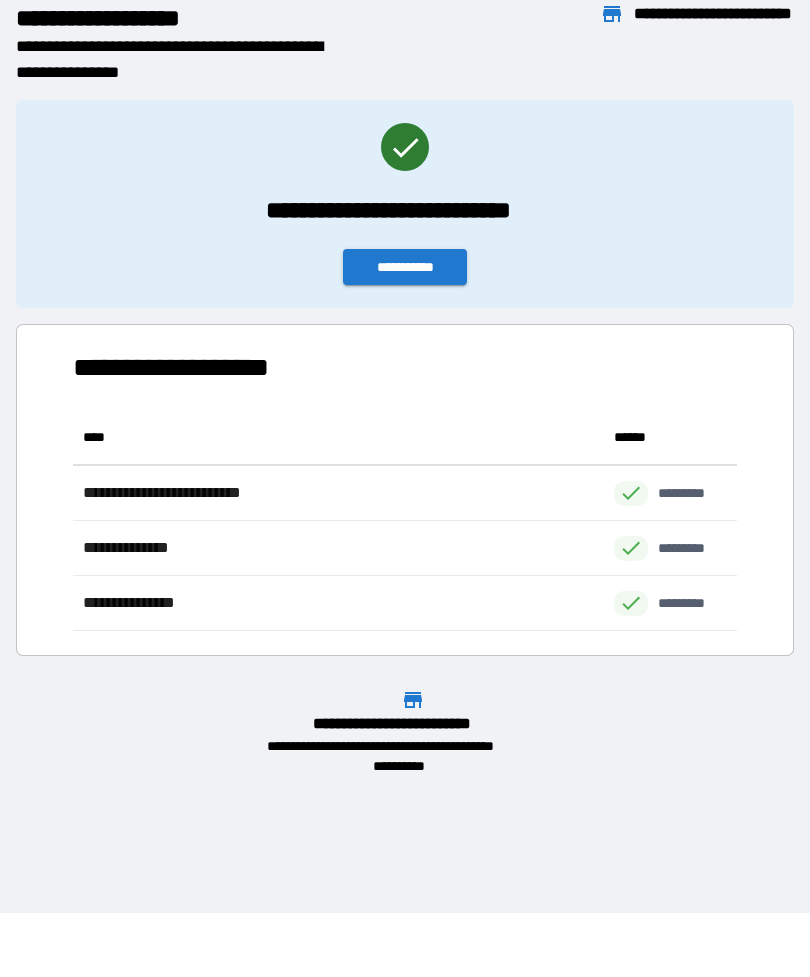 scroll, scrollTop: 221, scrollLeft: 664, axis: both 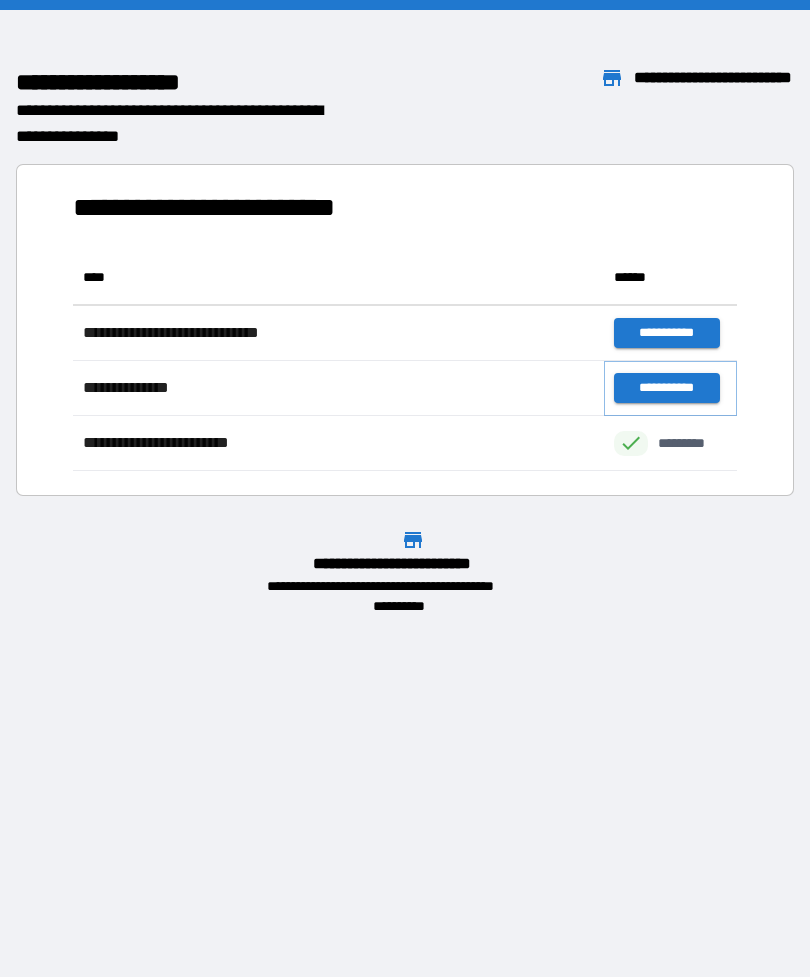 click on "**********" at bounding box center (666, 388) 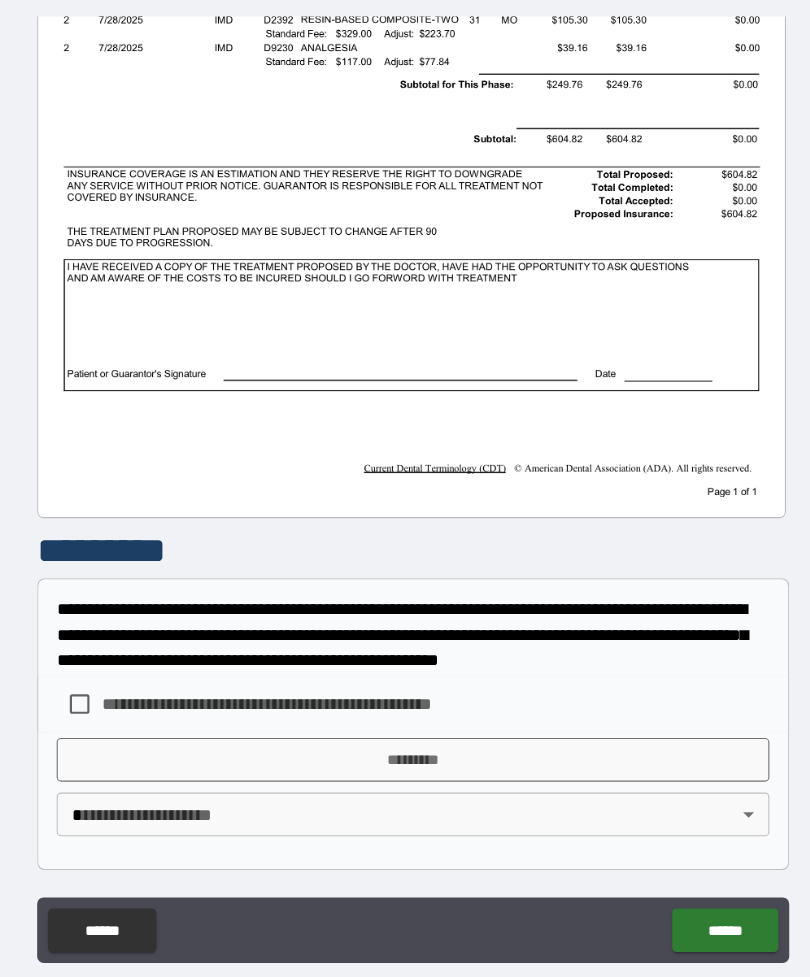 scroll, scrollTop: 456, scrollLeft: 0, axis: vertical 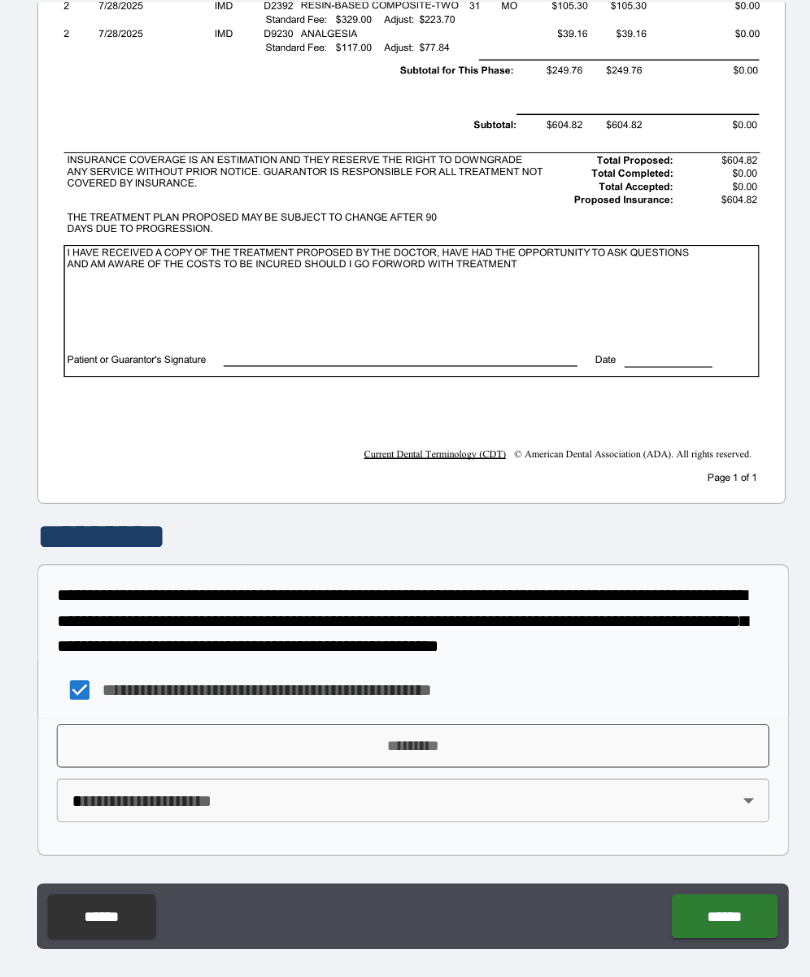 click on "*********" at bounding box center [405, 706] 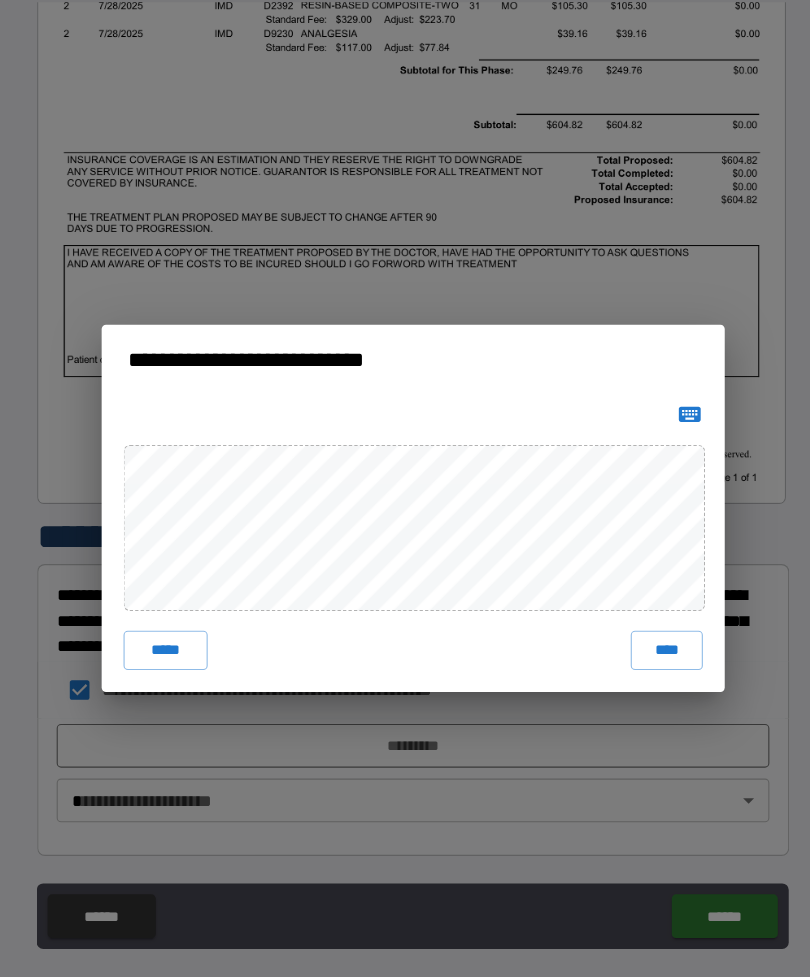 click on "****" at bounding box center [637, 619] 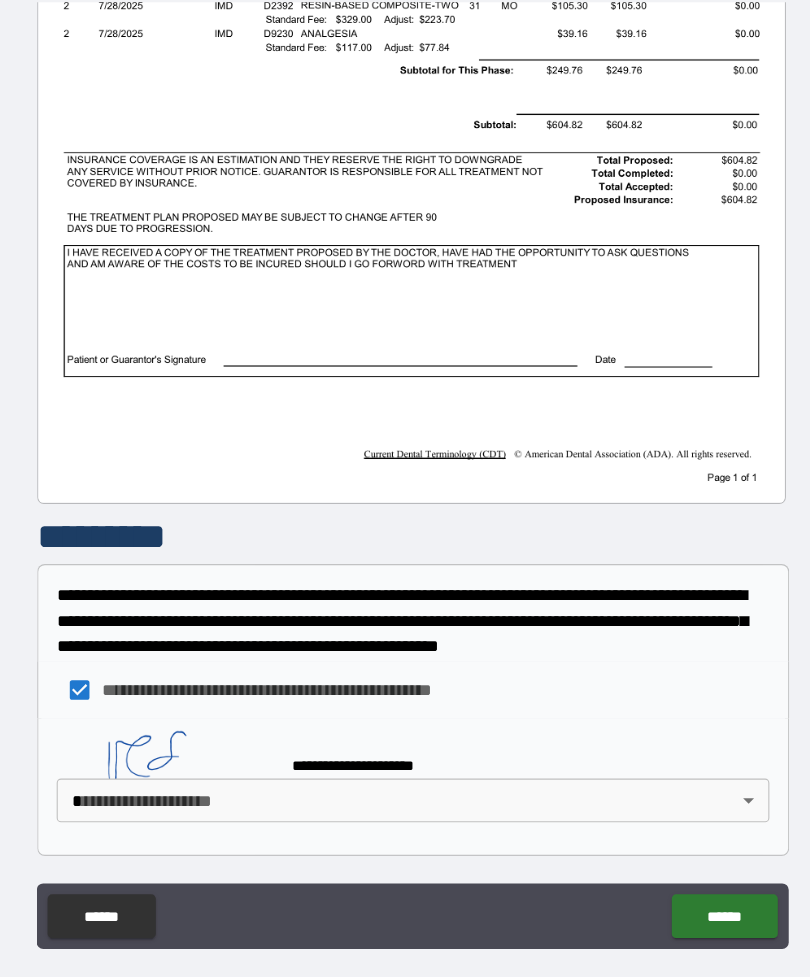 scroll, scrollTop: 446, scrollLeft: 0, axis: vertical 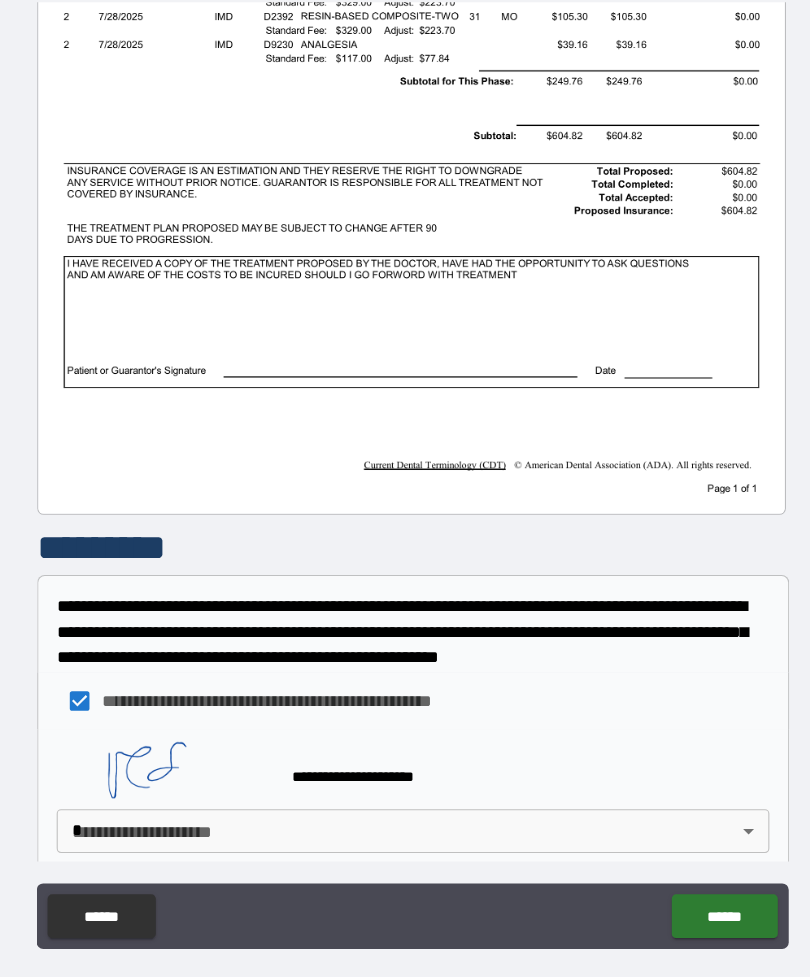 click on "**********" at bounding box center [405, 456] 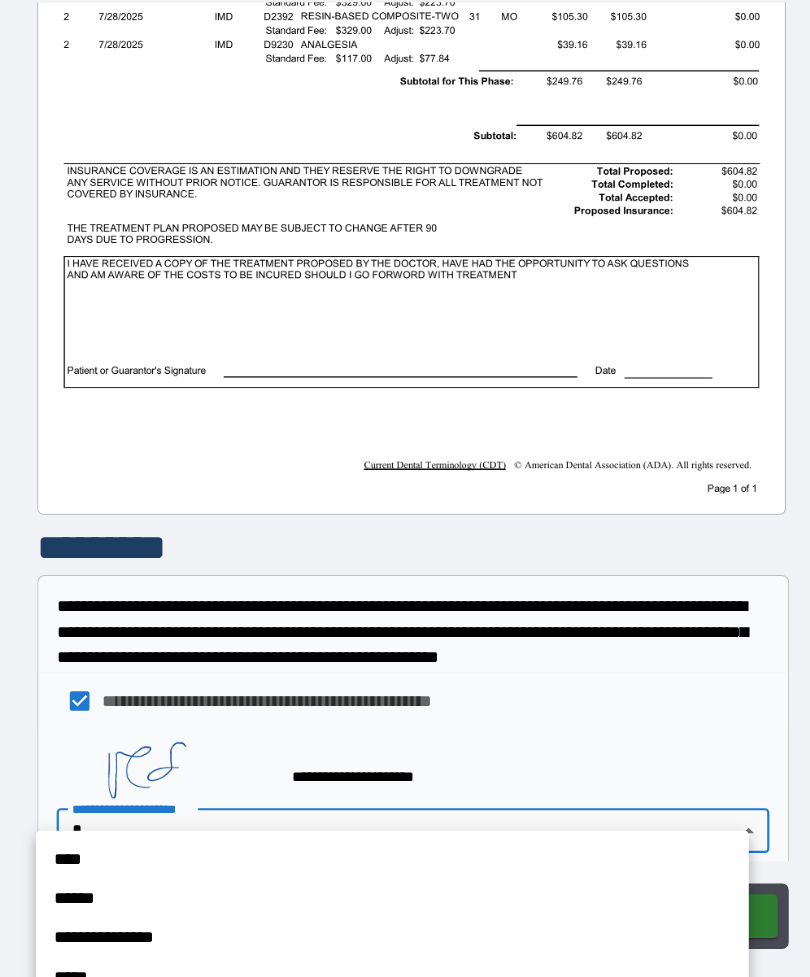 click at bounding box center (405, 488) 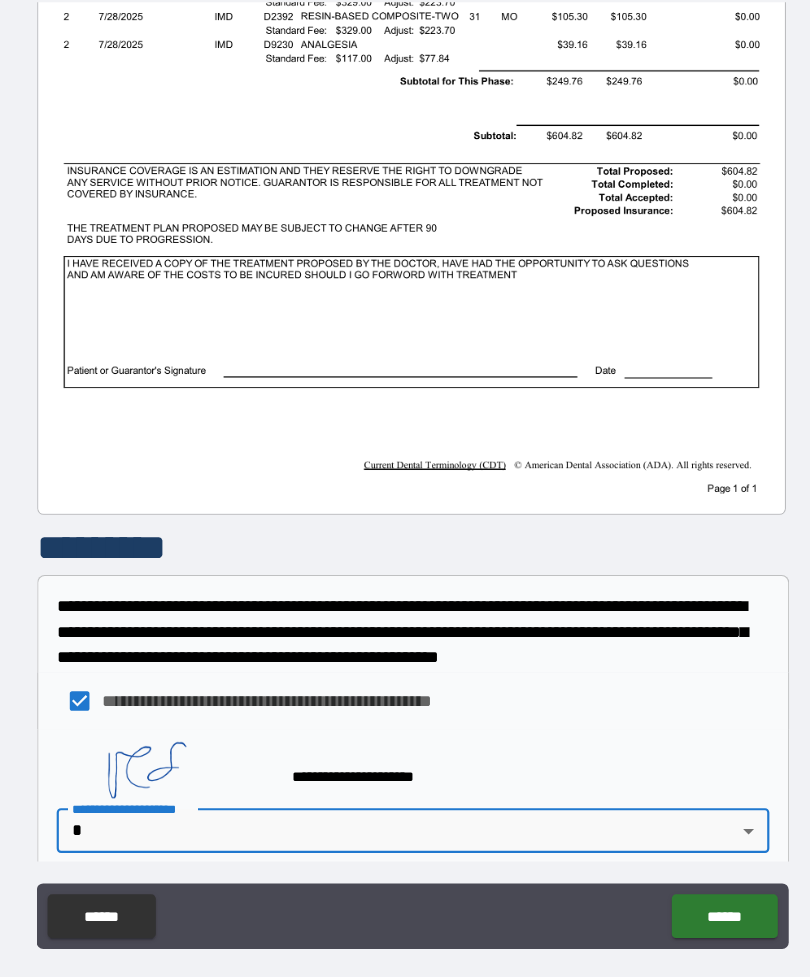 click on "**********" at bounding box center [405, 456] 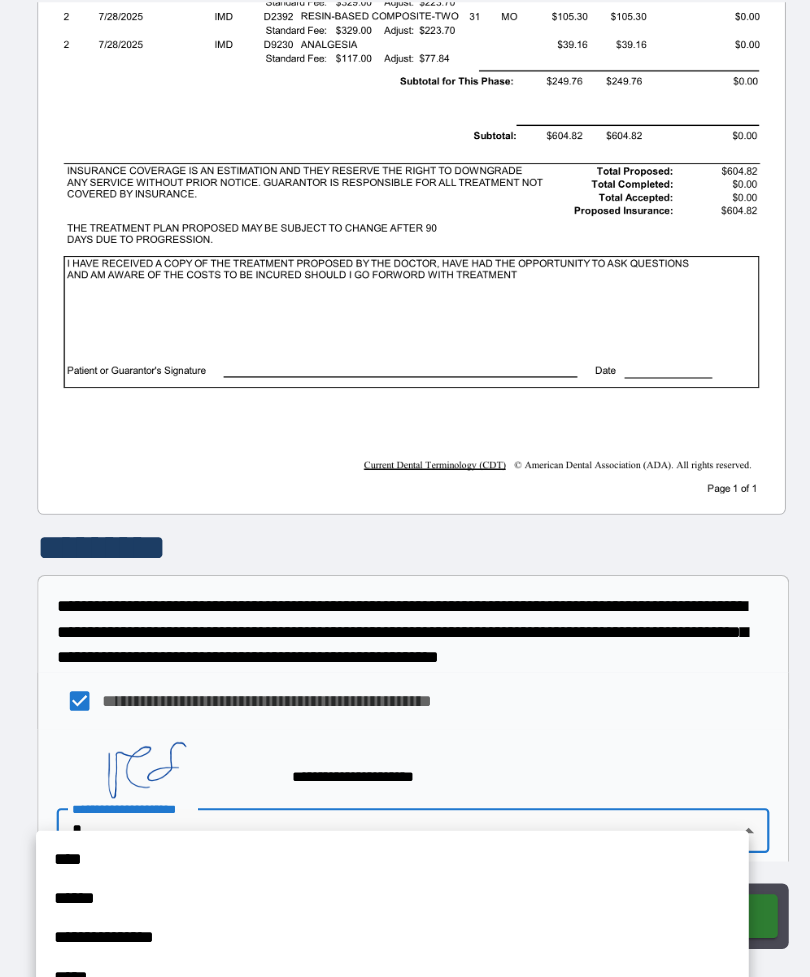 click on "**********" at bounding box center (386, 882) 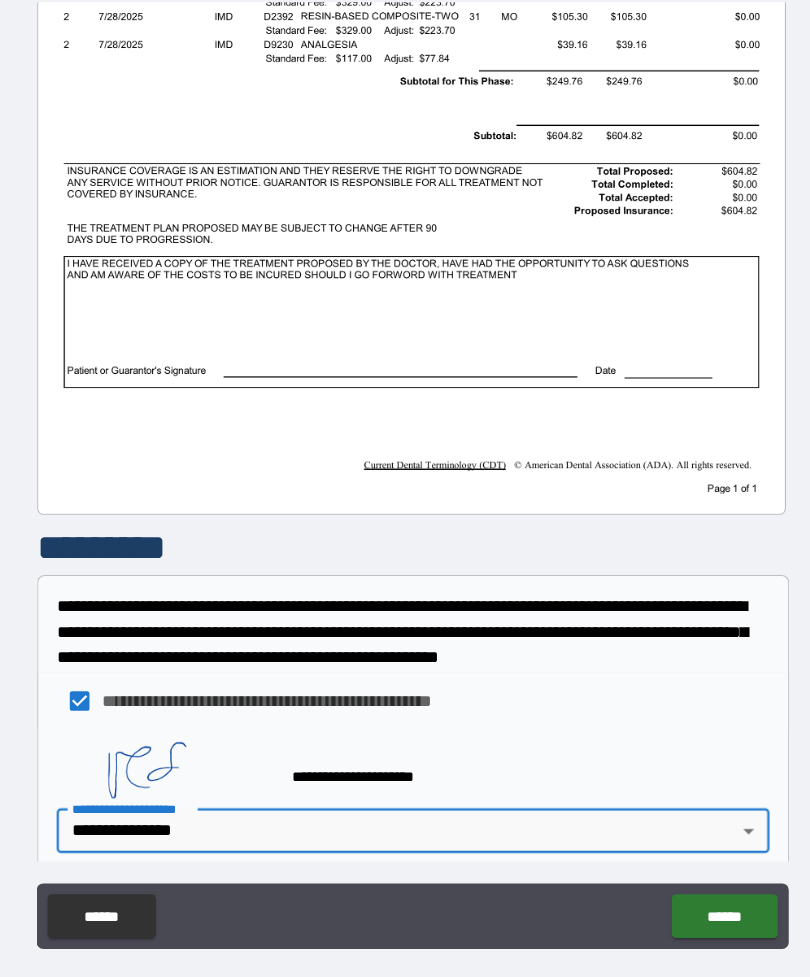 click on "******" at bounding box center (690, 862) 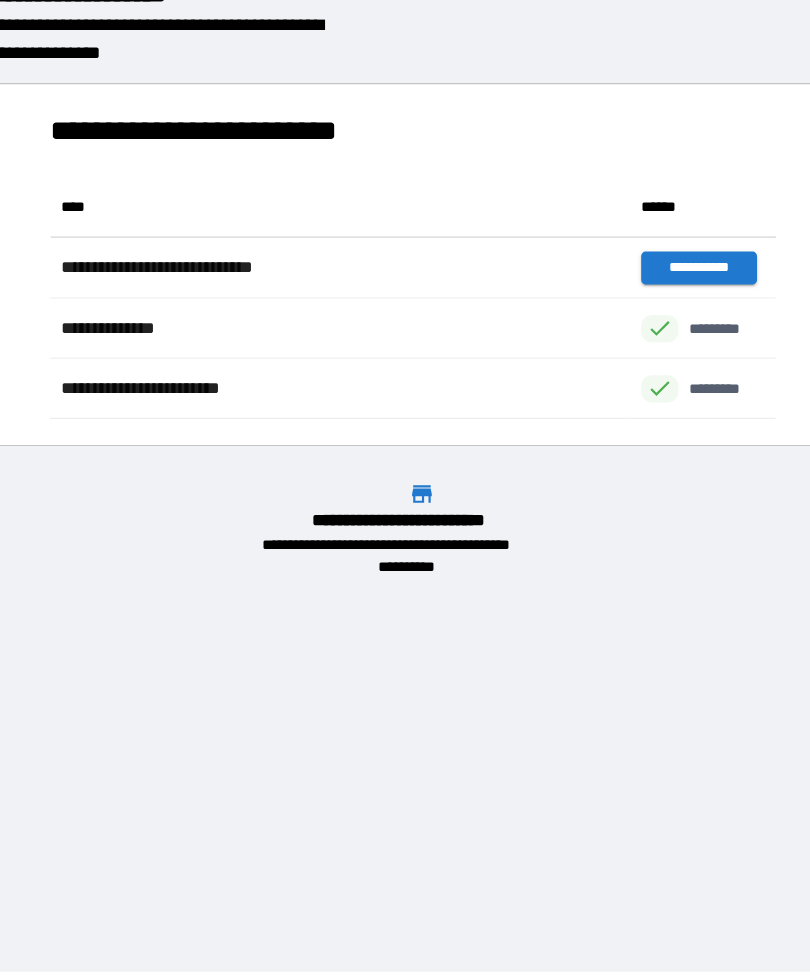 scroll, scrollTop: 1, scrollLeft: 1, axis: both 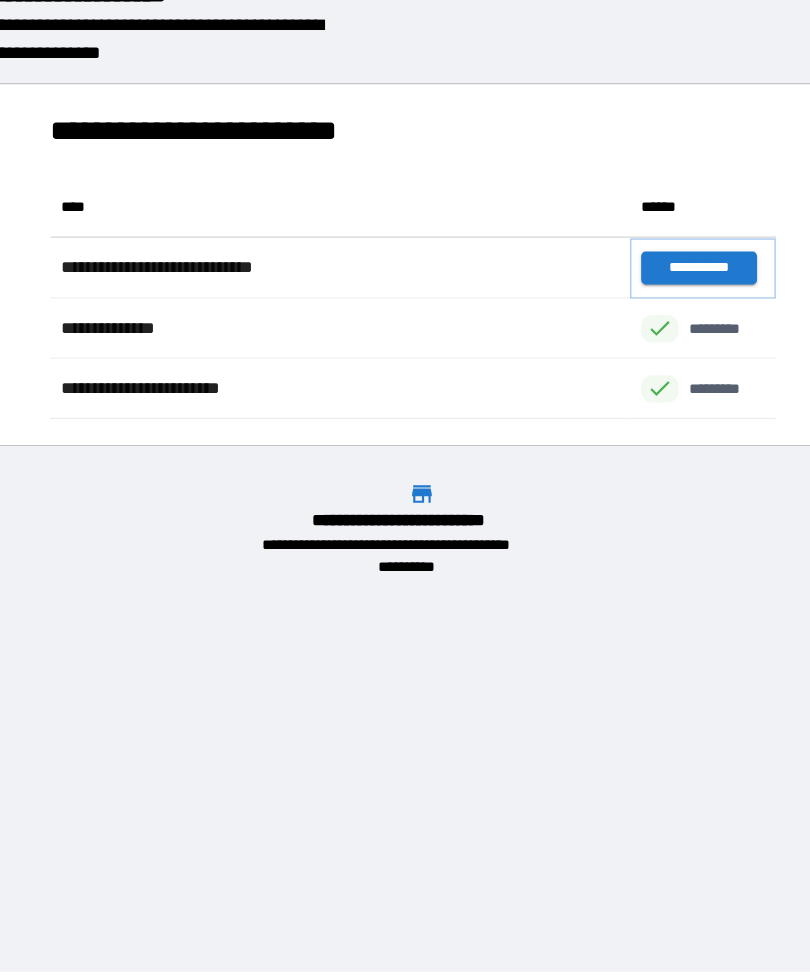 click on "**********" at bounding box center (666, 269) 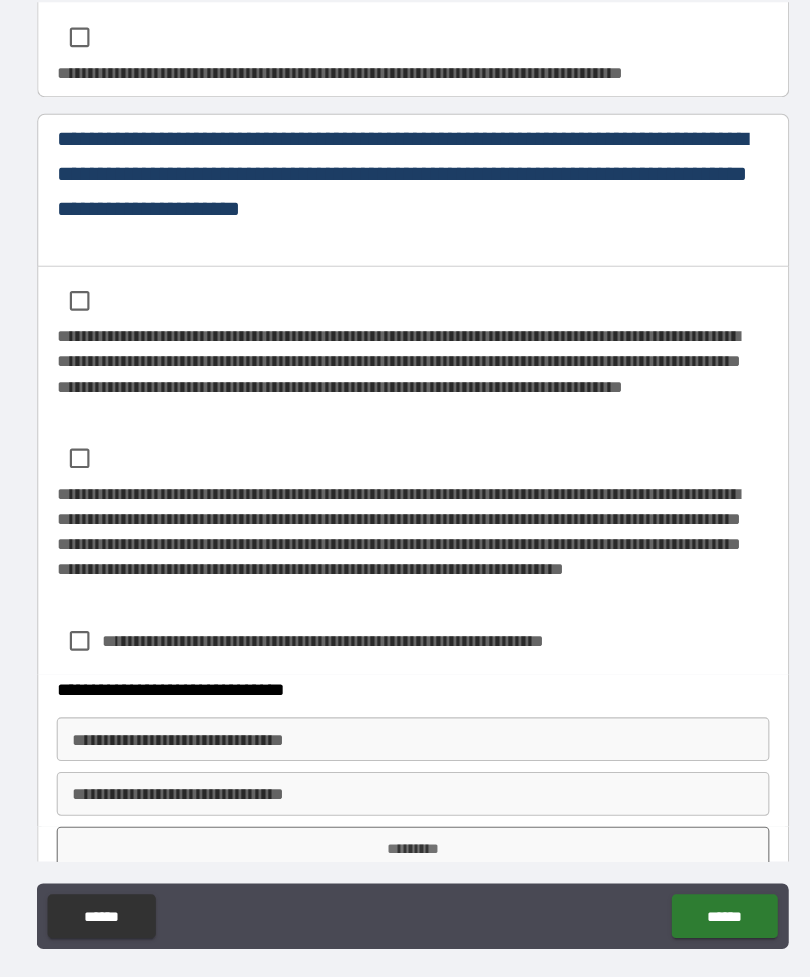 scroll, scrollTop: 4074, scrollLeft: 0, axis: vertical 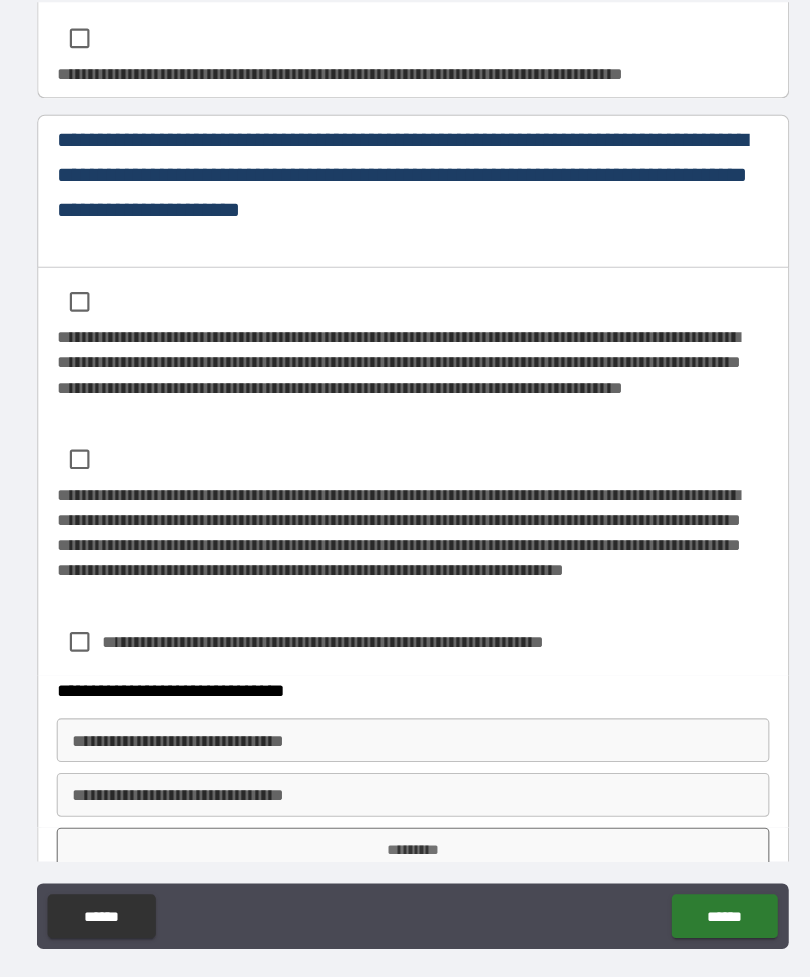 click on "**********" at bounding box center [405, 701] 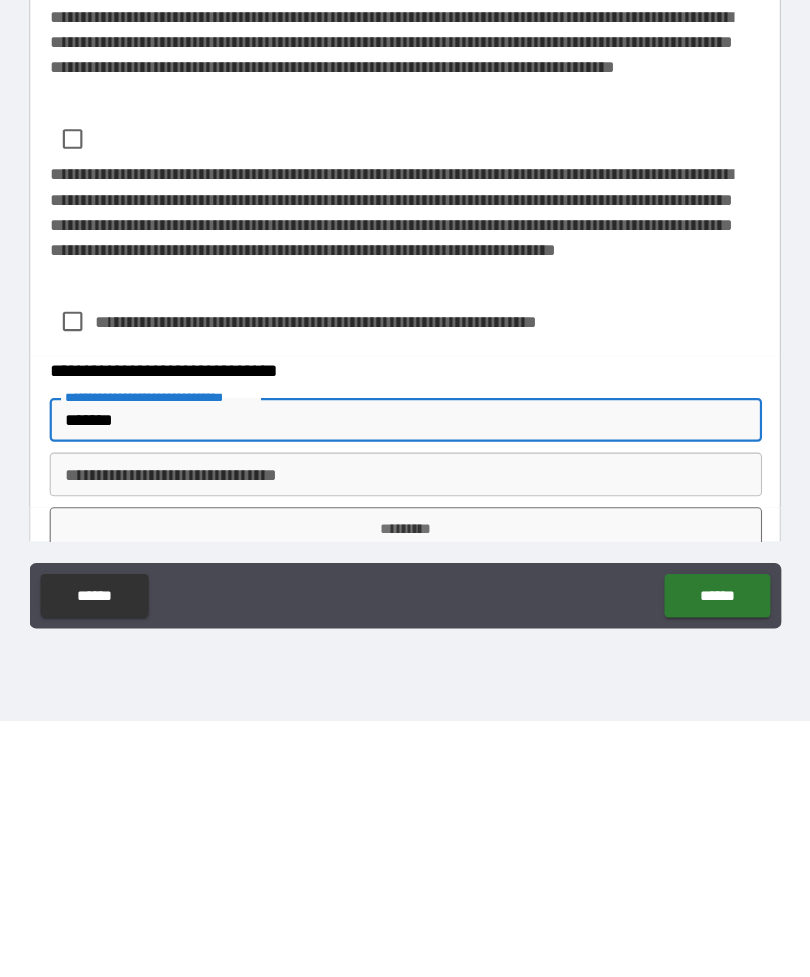 type on "******" 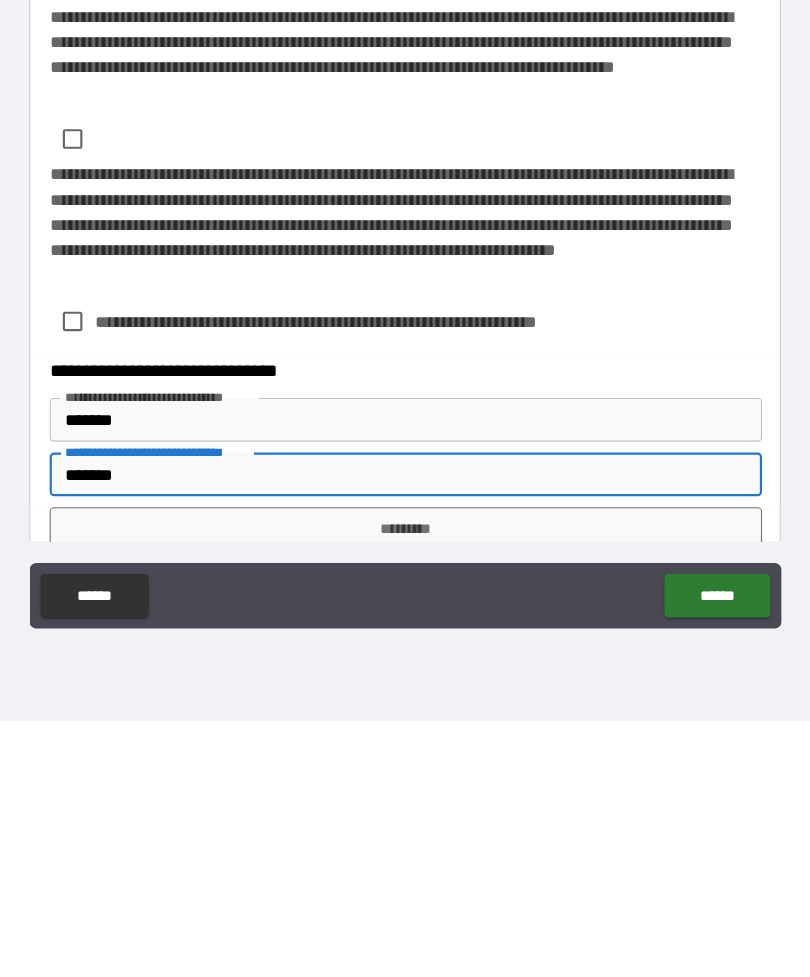 type on "*******" 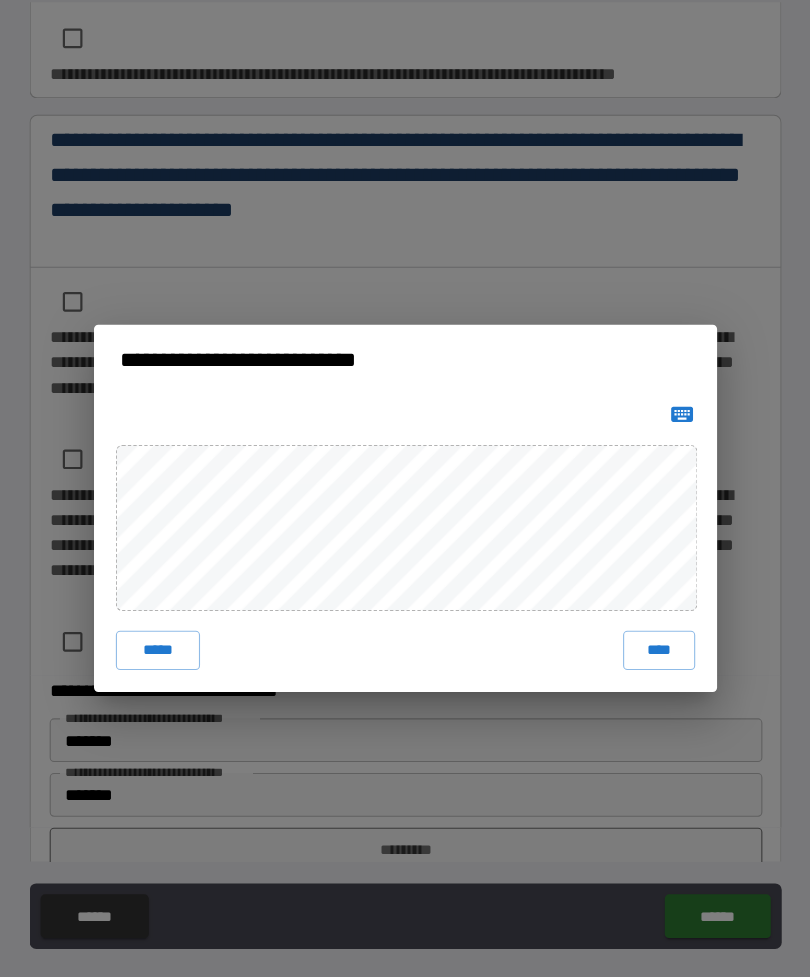 click on "****" at bounding box center [637, 619] 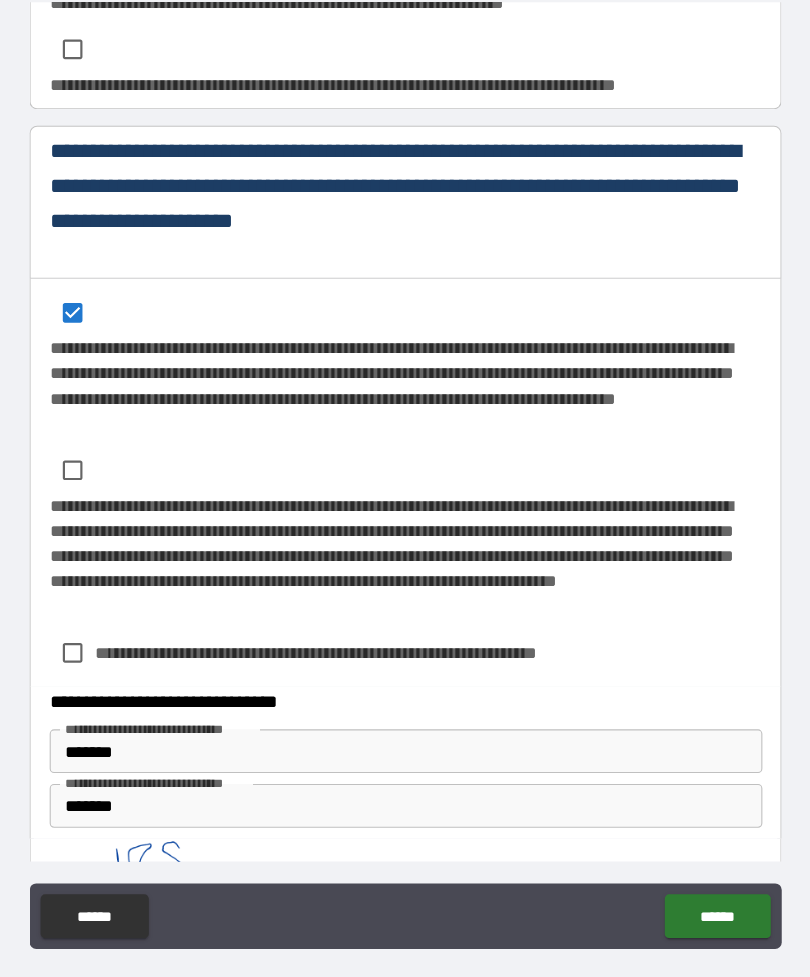 click on "**********" at bounding box center [405, 470] 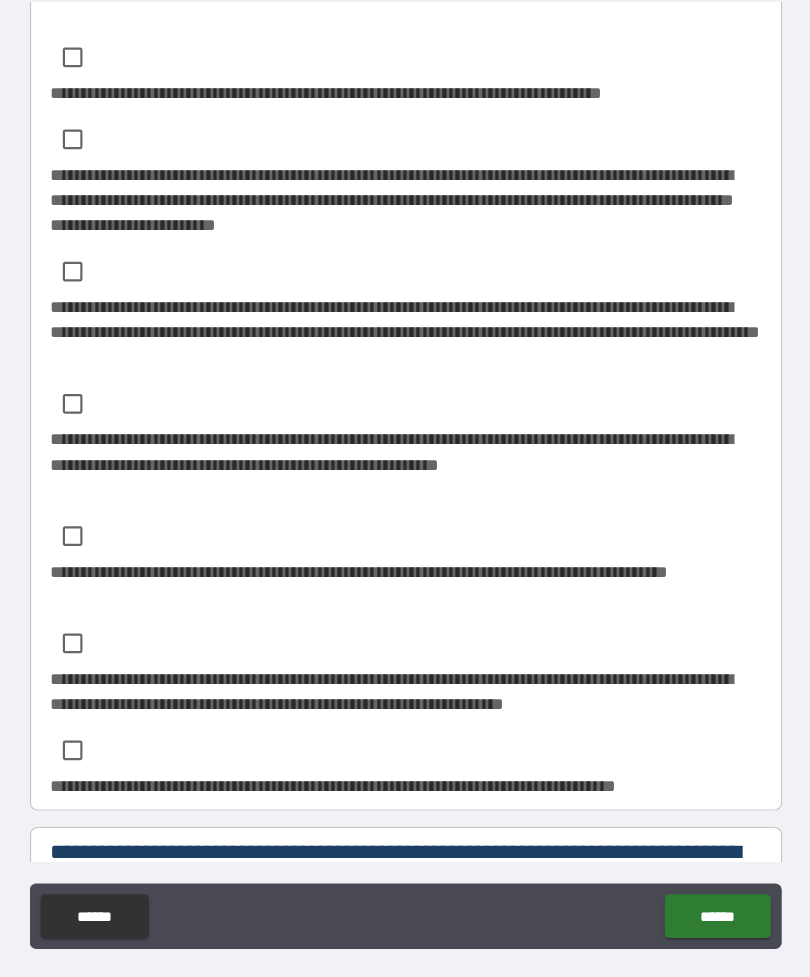 scroll, scrollTop: 3423, scrollLeft: 0, axis: vertical 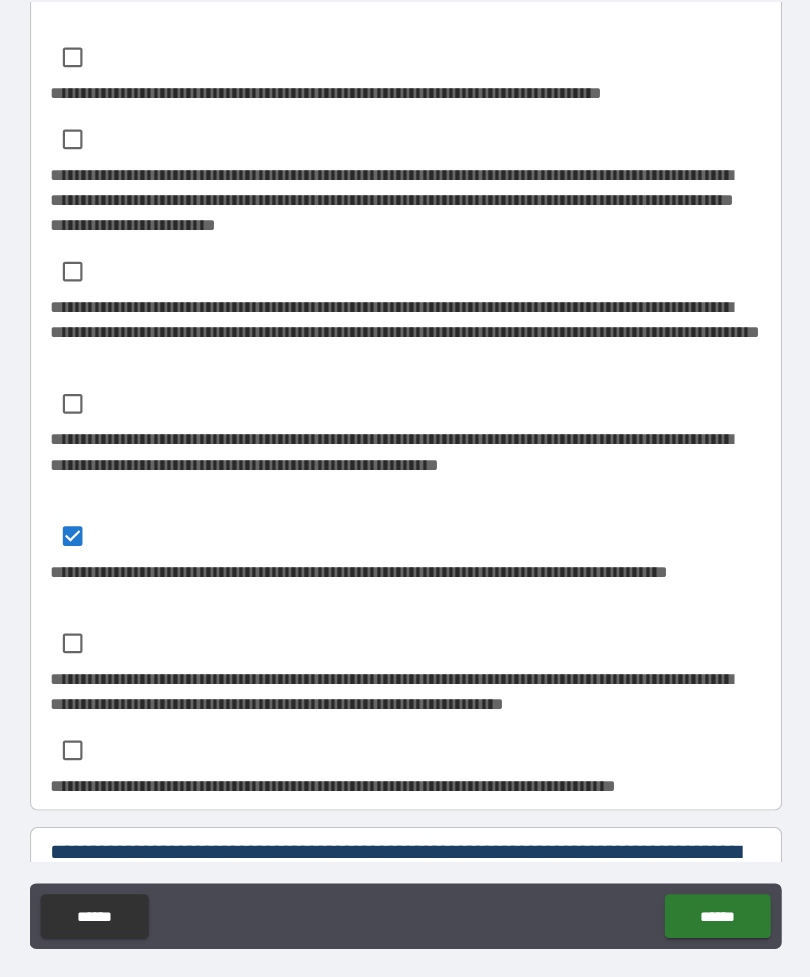 click on "**********" at bounding box center (405, 635) 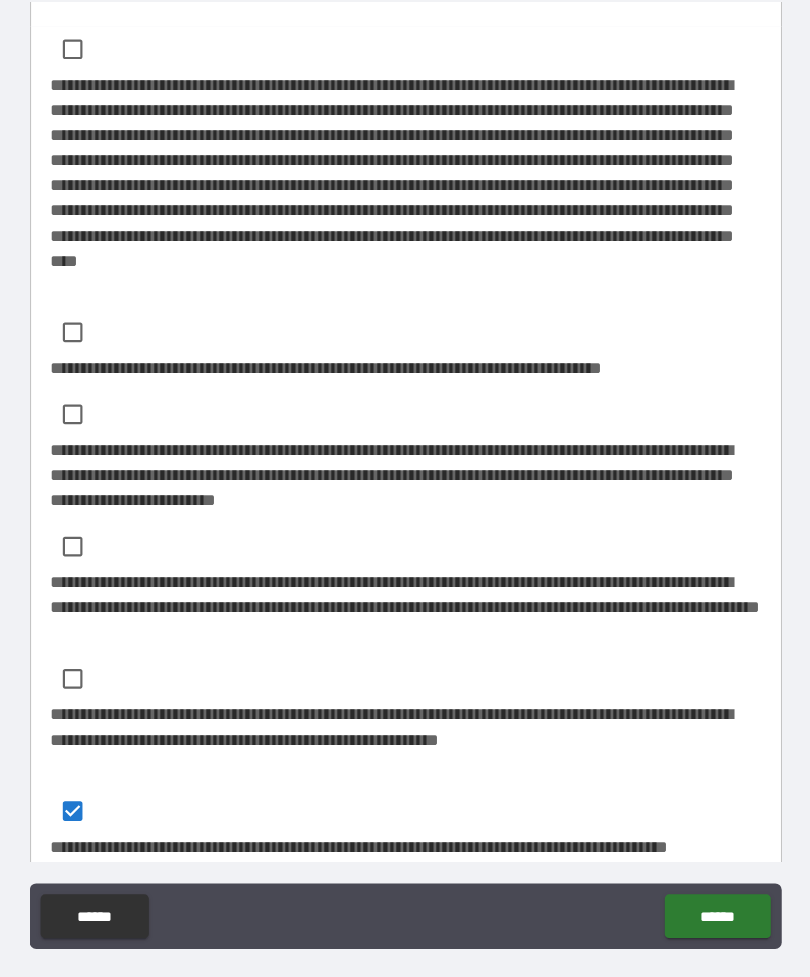 scroll, scrollTop: 3169, scrollLeft: 0, axis: vertical 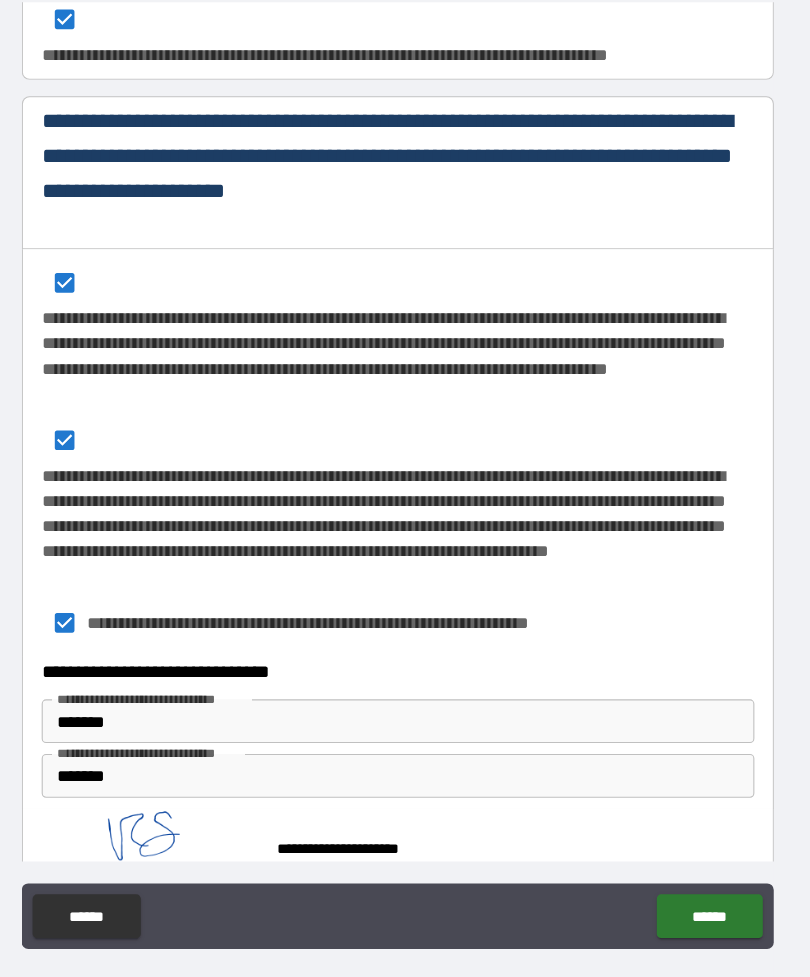 click on "******" at bounding box center [690, 862] 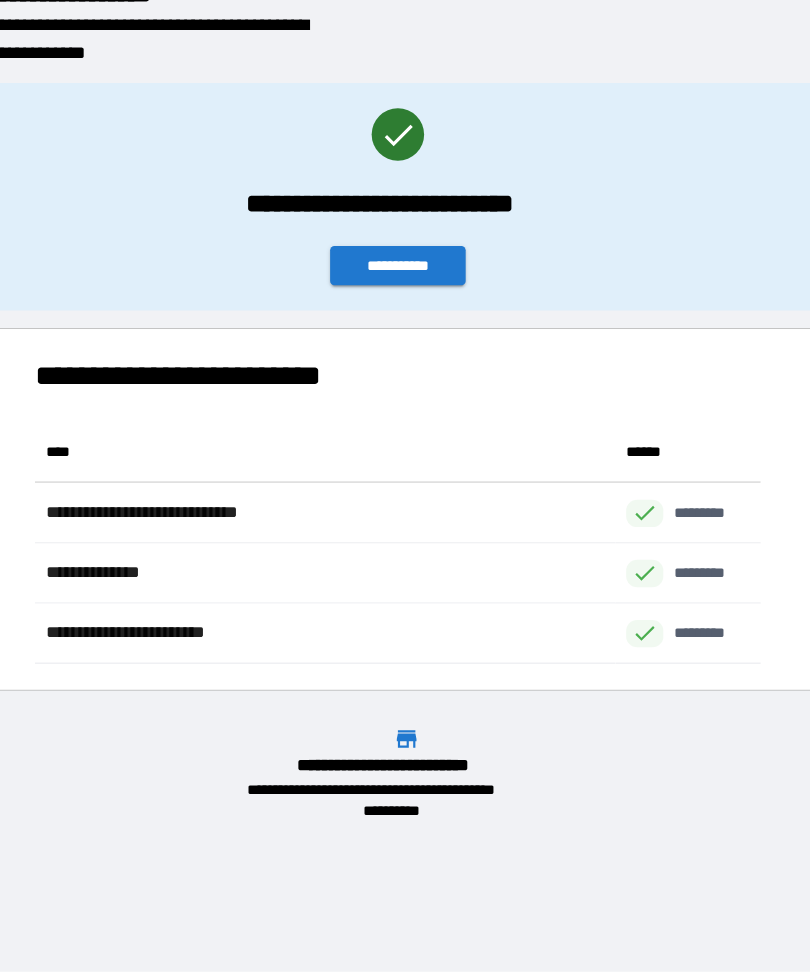 scroll, scrollTop: 221, scrollLeft: 664, axis: both 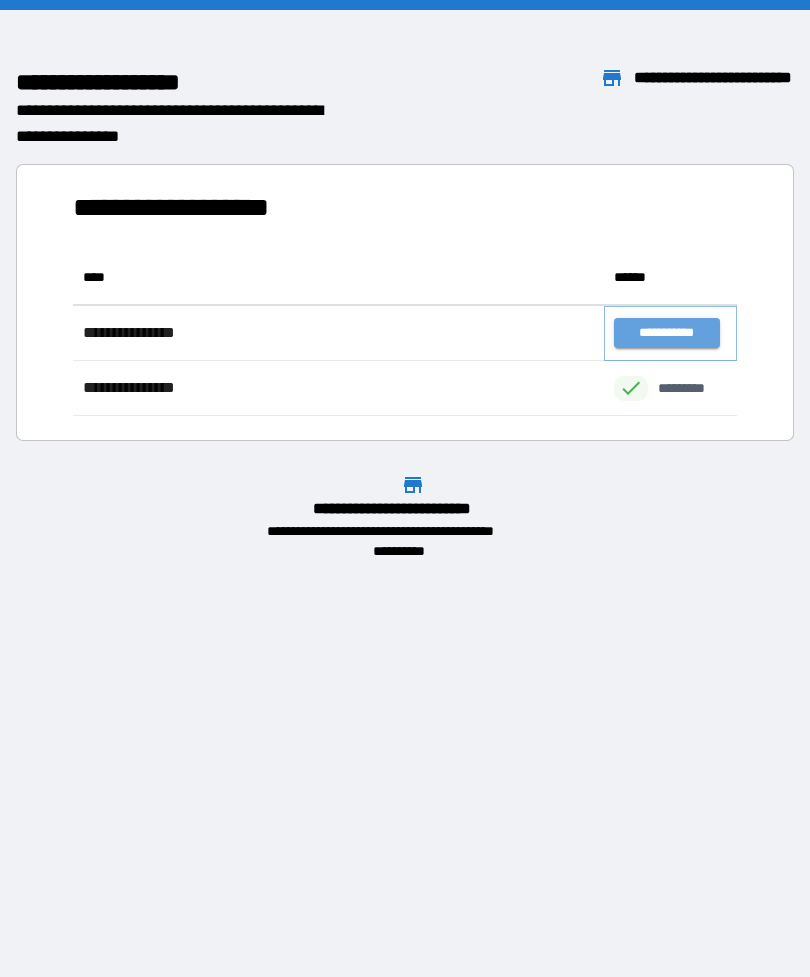 click on "**********" at bounding box center (666, 333) 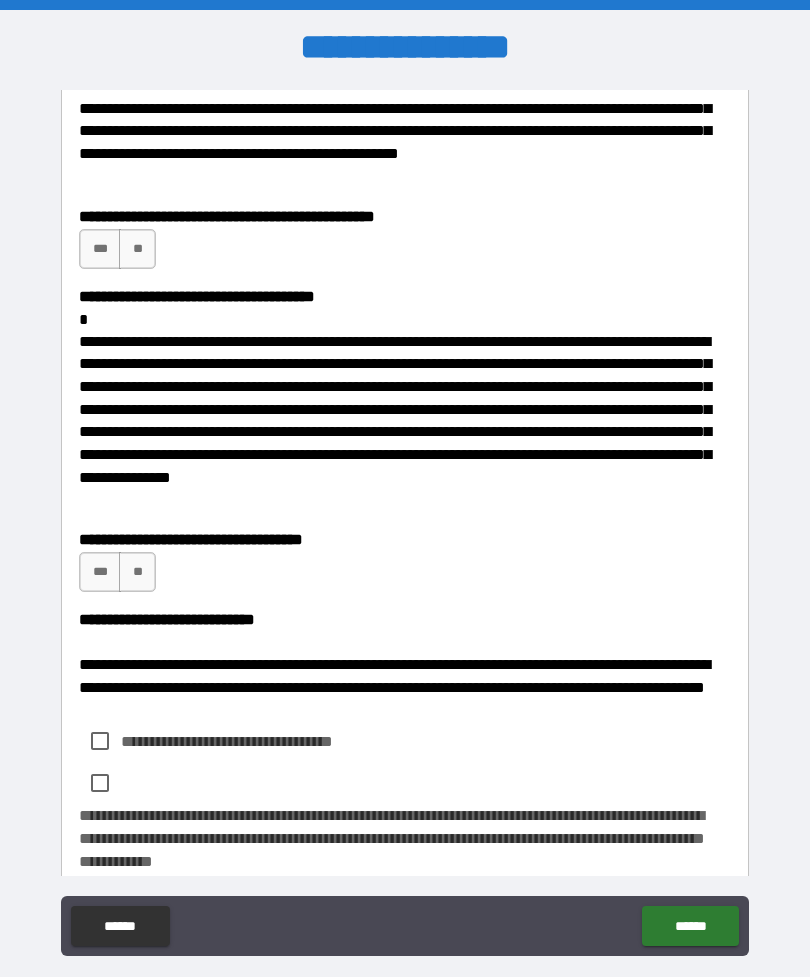 scroll, scrollTop: 397, scrollLeft: 0, axis: vertical 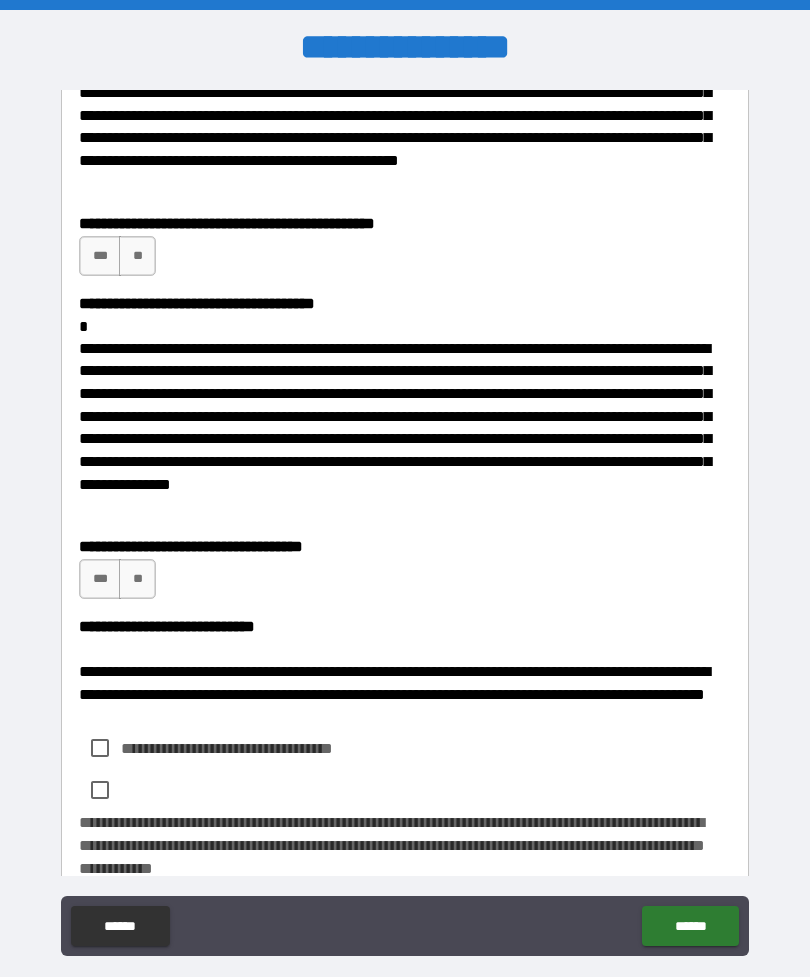 click on "***" at bounding box center [100, 256] 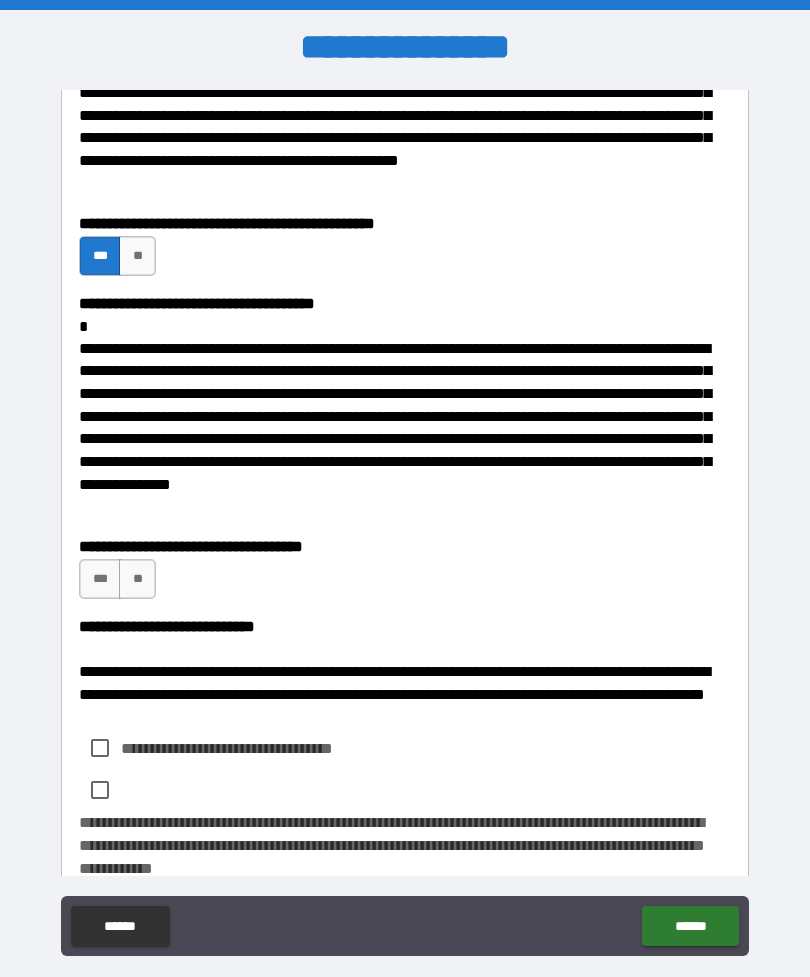 click on "**" at bounding box center (137, 579) 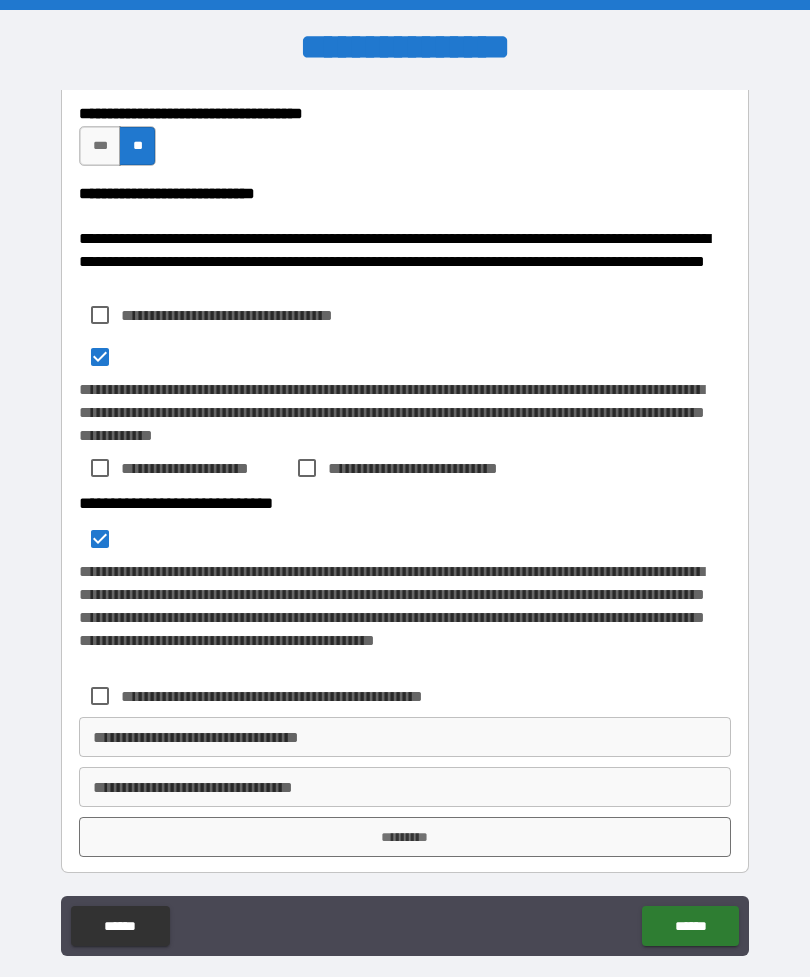 scroll, scrollTop: 826, scrollLeft: 0, axis: vertical 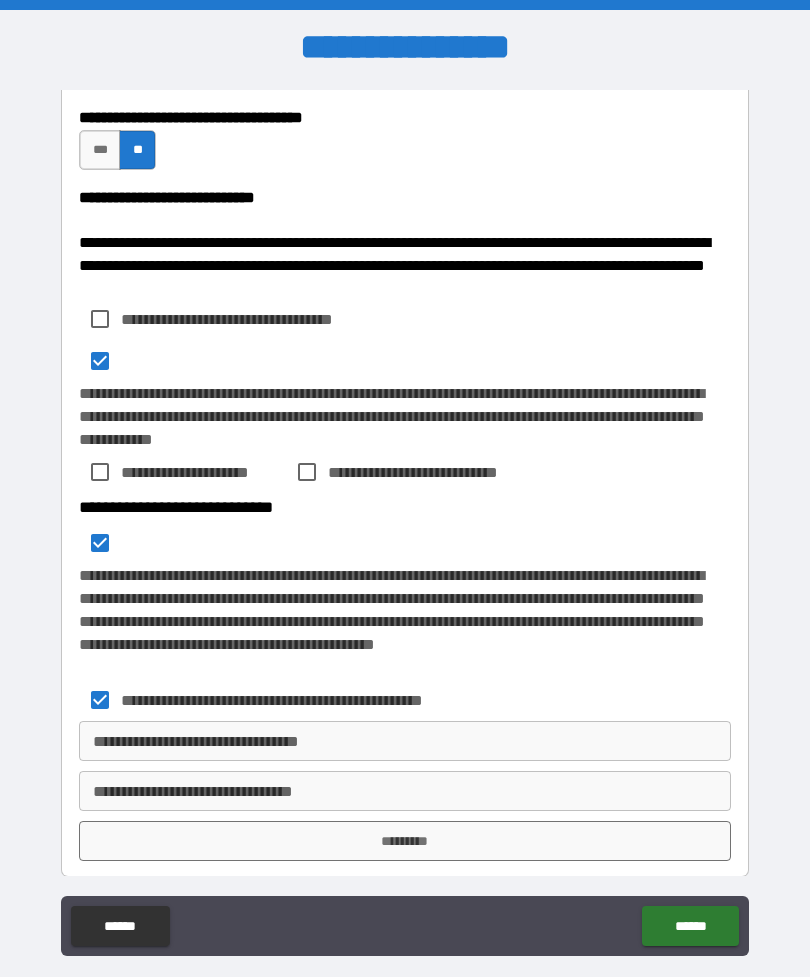 click on "**********" at bounding box center (405, 741) 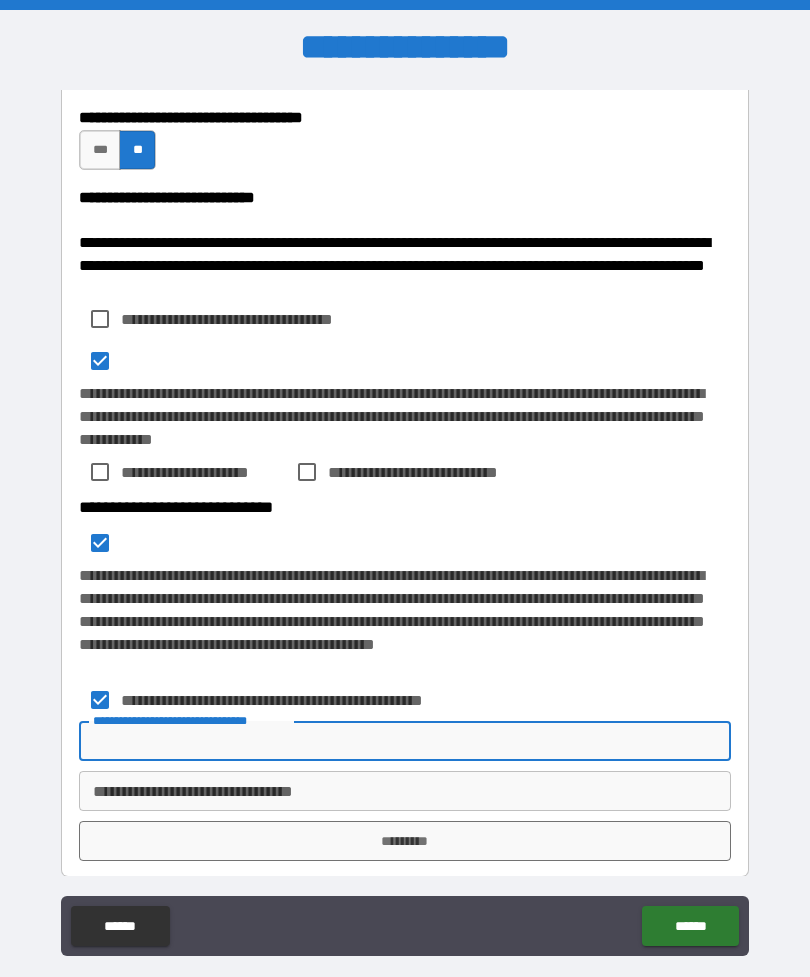 scroll, scrollTop: 64, scrollLeft: 0, axis: vertical 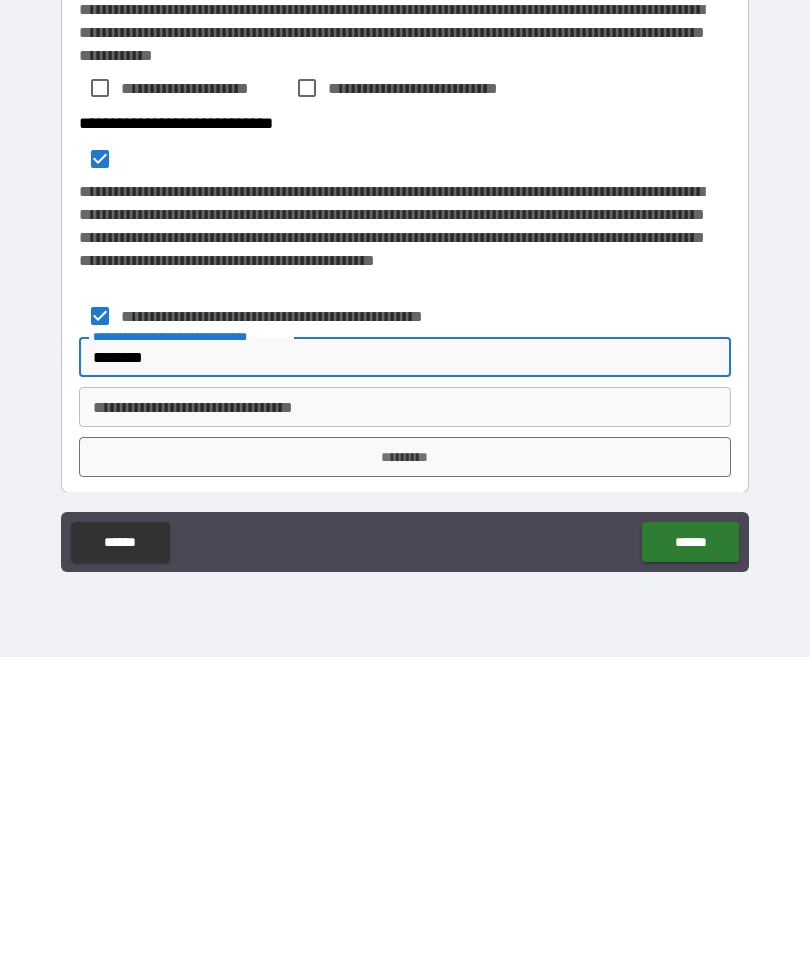 type on "********" 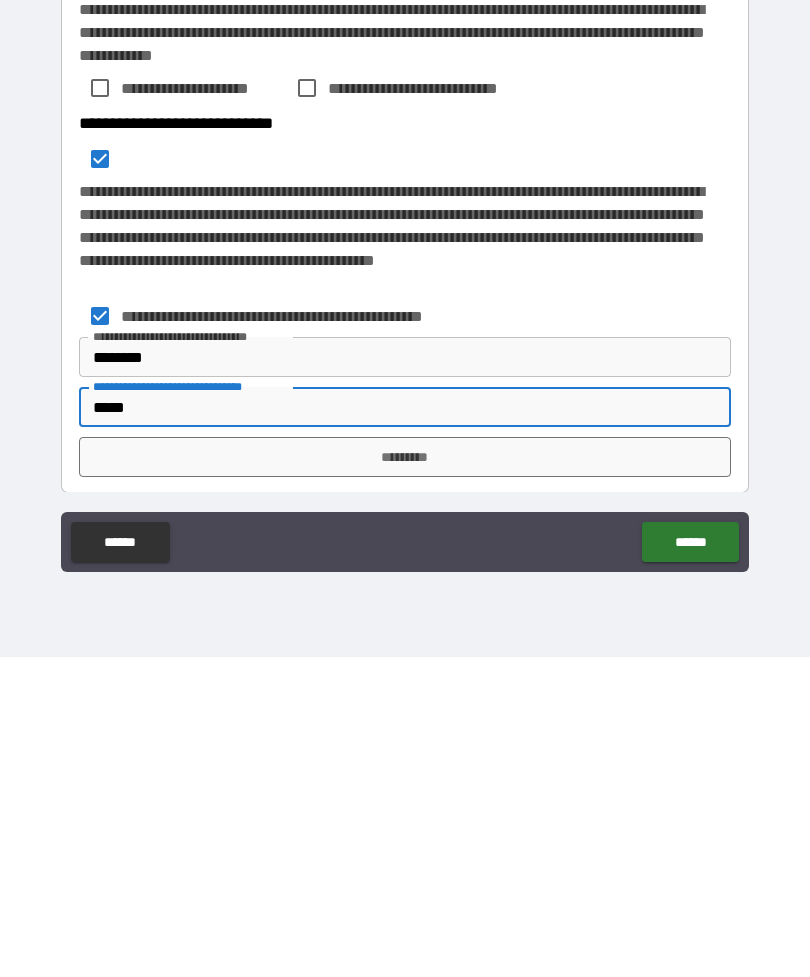 type on "*****" 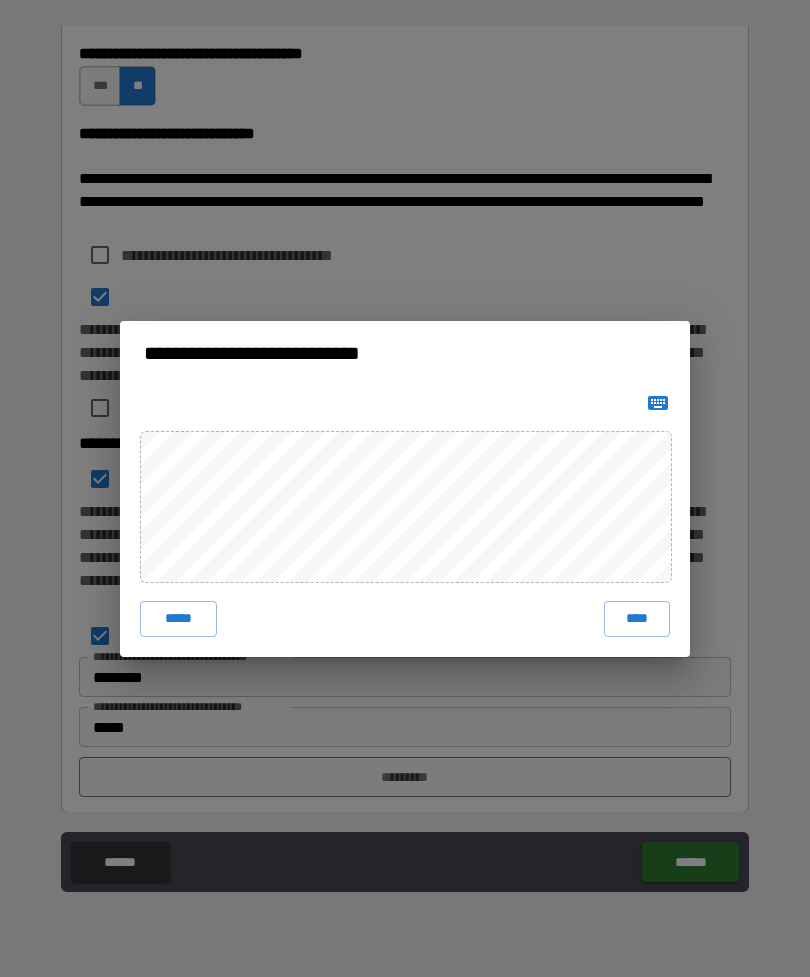 click on "****" at bounding box center (637, 619) 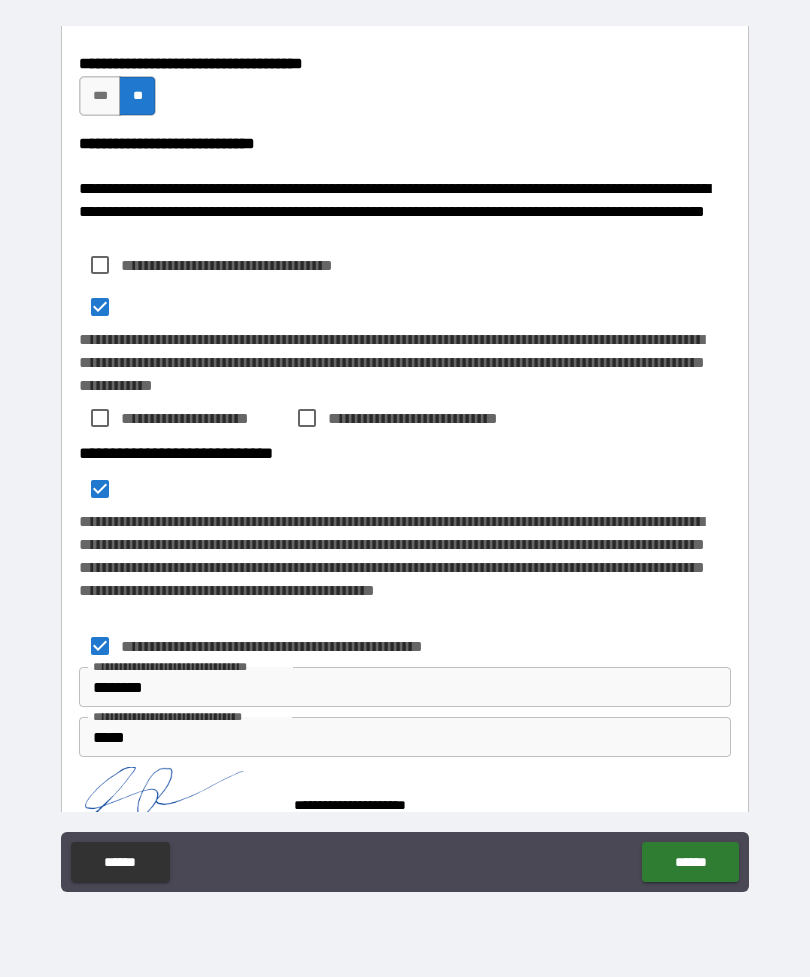 click on "******" at bounding box center [690, 862] 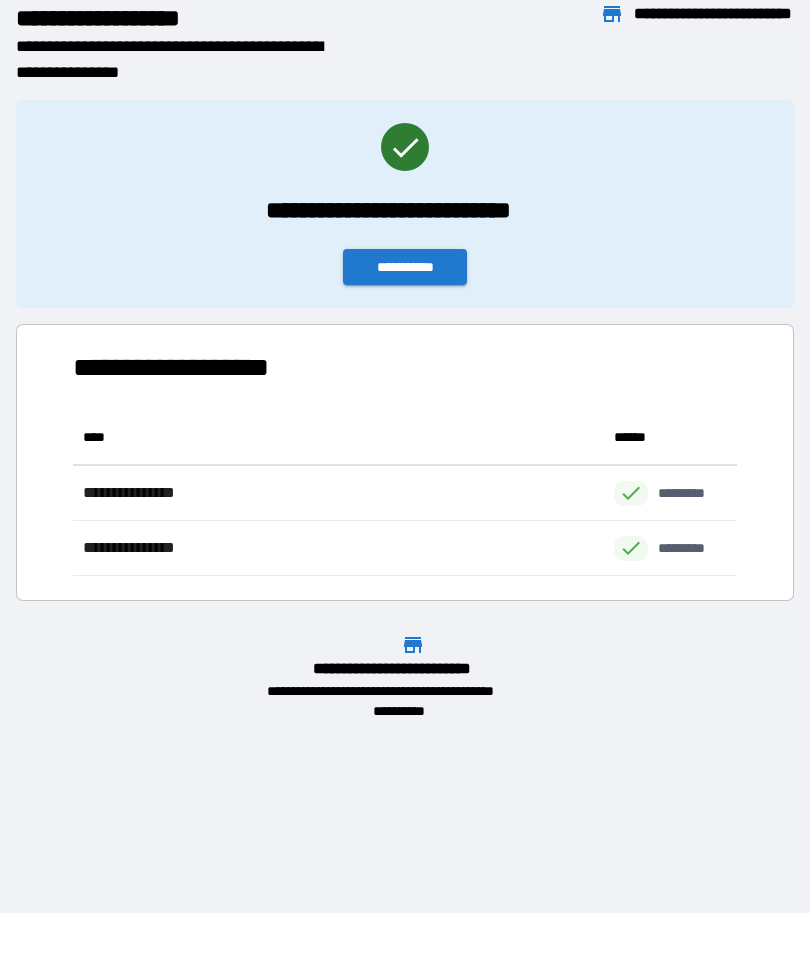 scroll, scrollTop: 1, scrollLeft: 1, axis: both 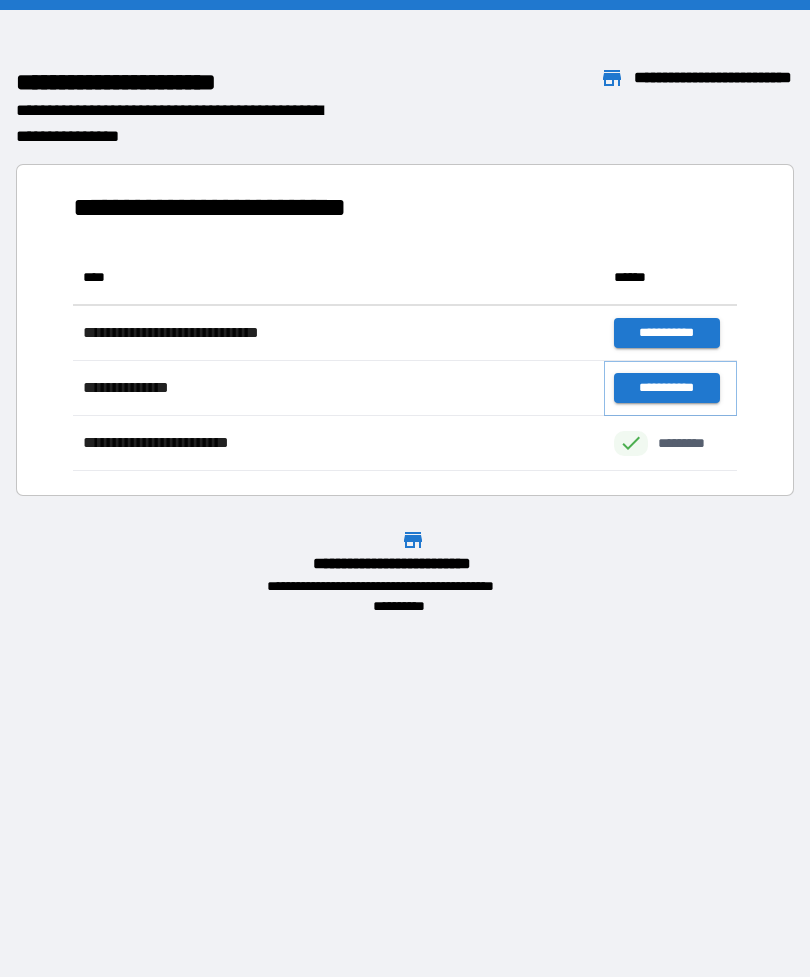 click on "**********" at bounding box center [666, 388] 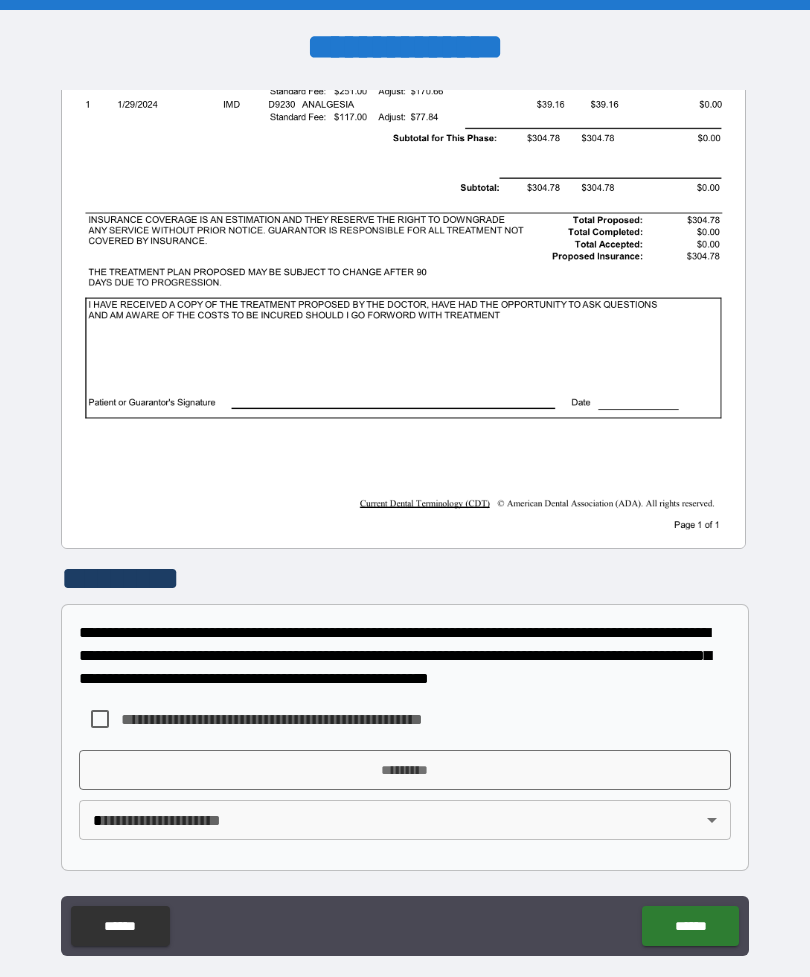 scroll, scrollTop: 456, scrollLeft: 0, axis: vertical 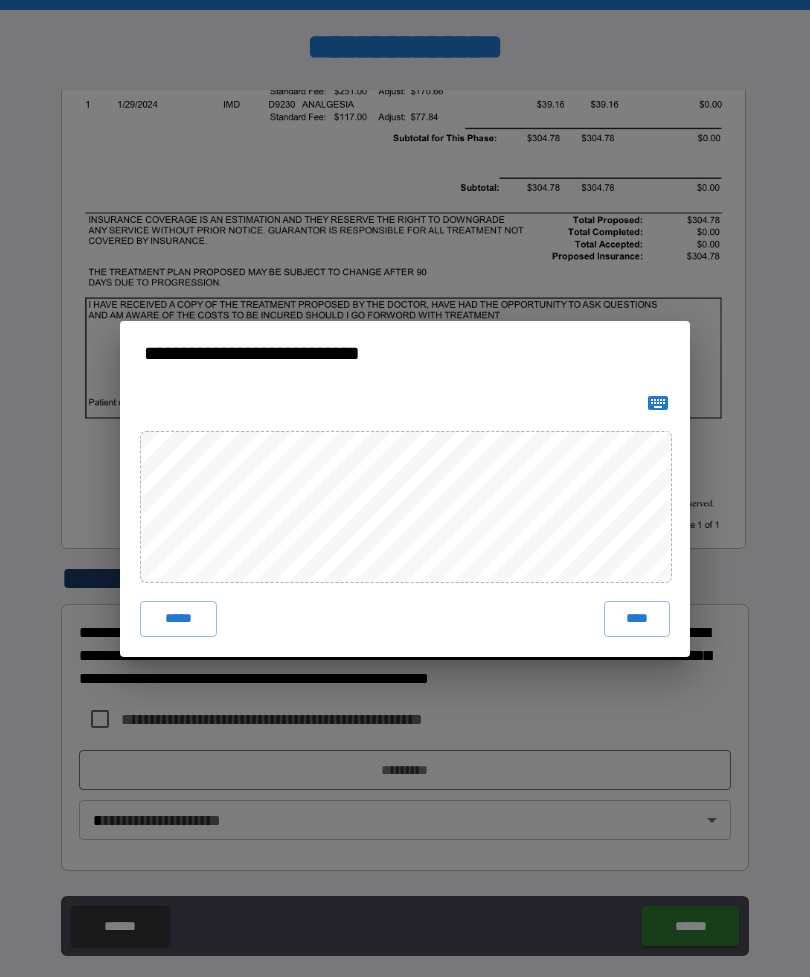 click on "****" at bounding box center (637, 619) 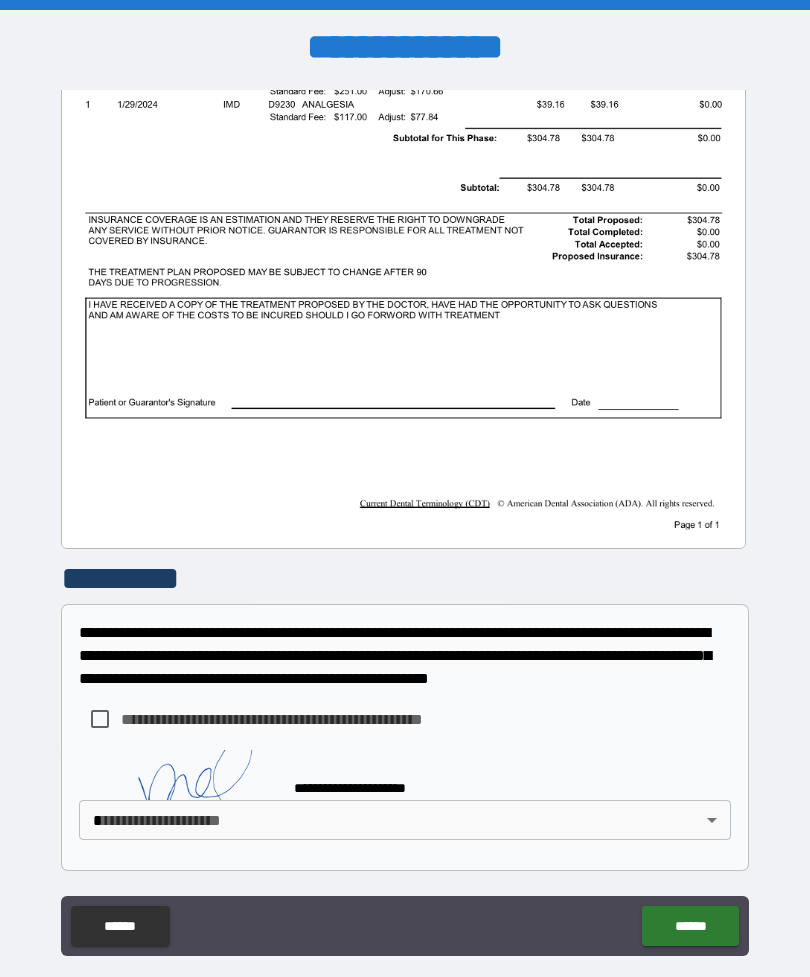 scroll, scrollTop: 446, scrollLeft: 0, axis: vertical 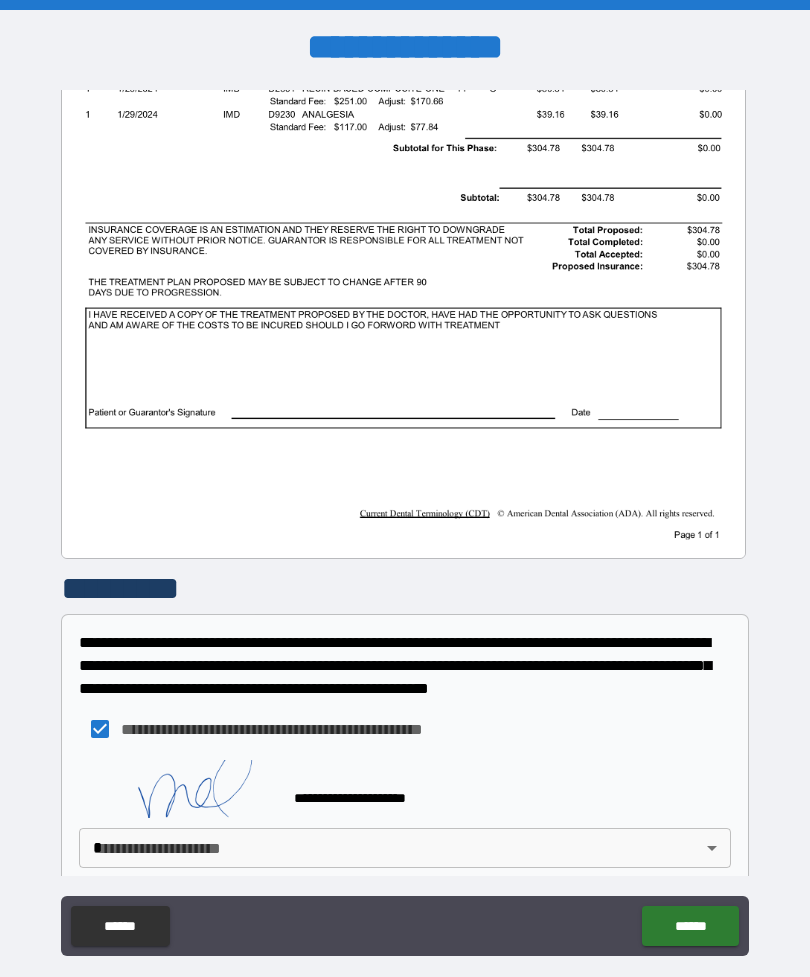 click on "******" at bounding box center [690, 926] 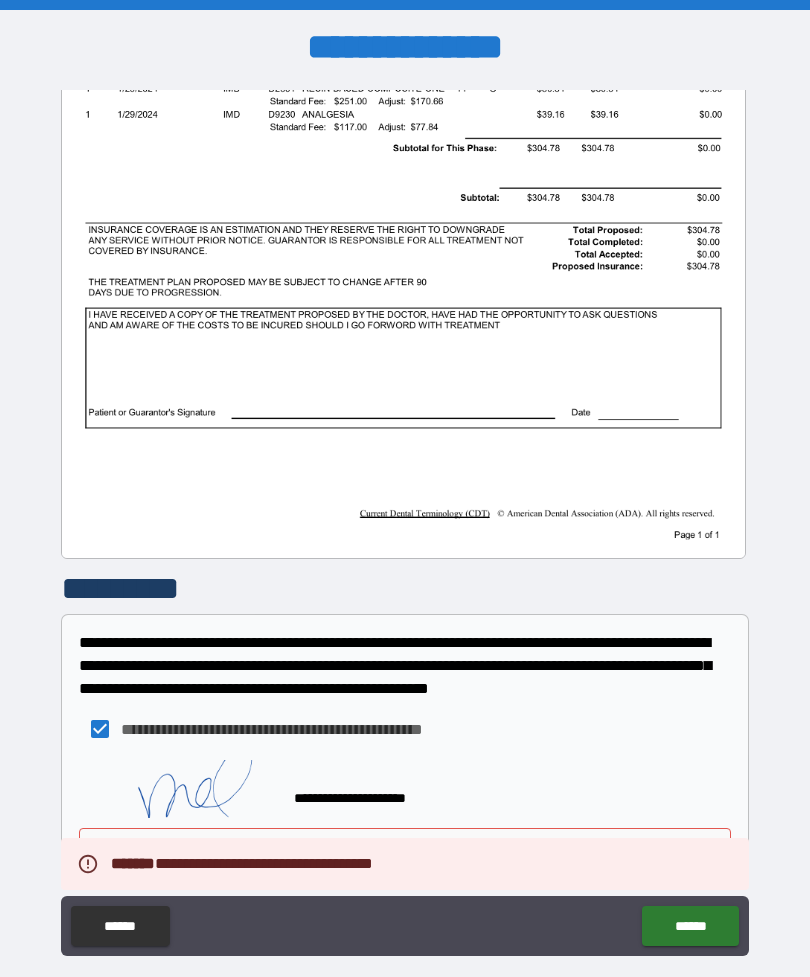 click on "******" at bounding box center [690, 926] 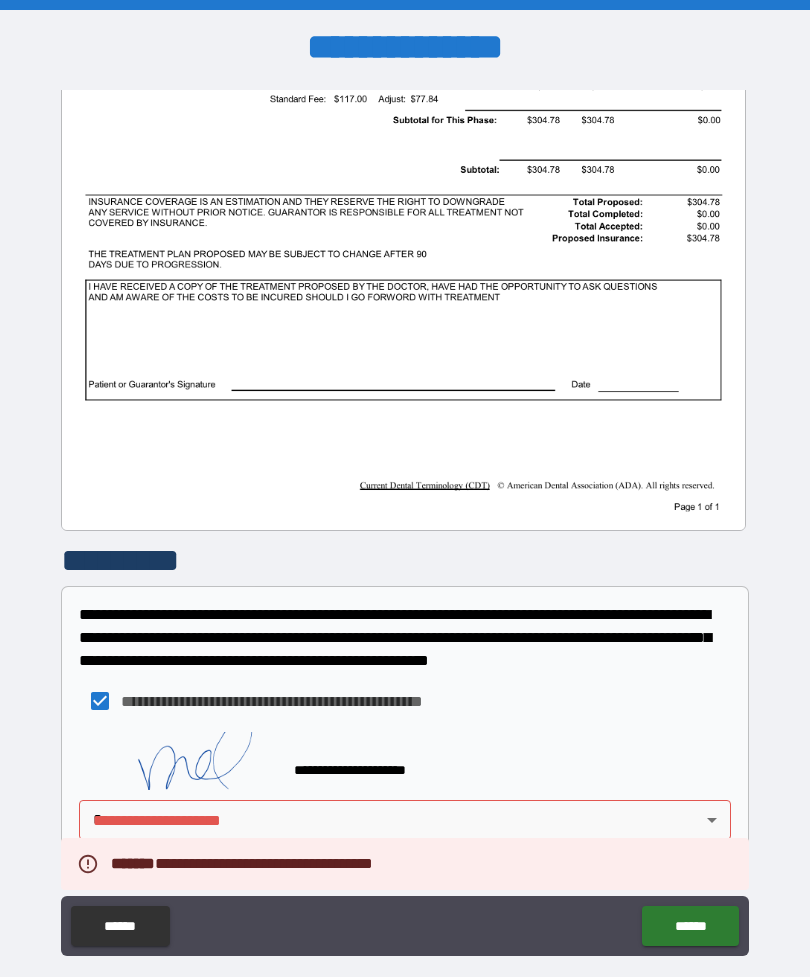 scroll, scrollTop: 473, scrollLeft: 0, axis: vertical 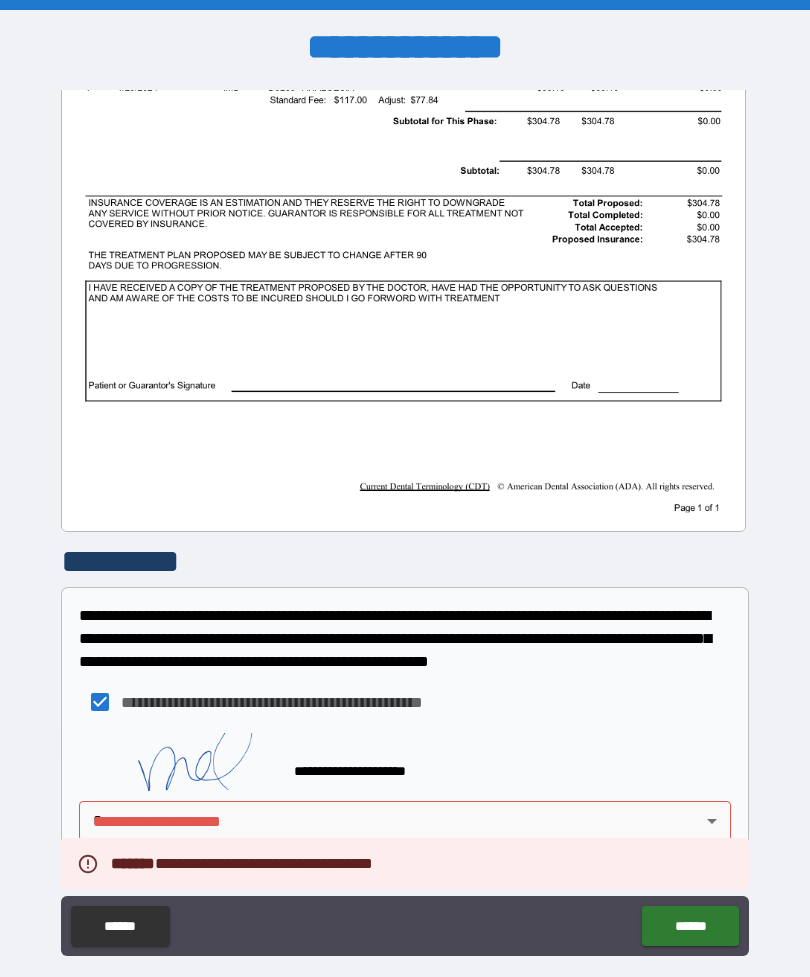 click on "**********" at bounding box center [405, 520] 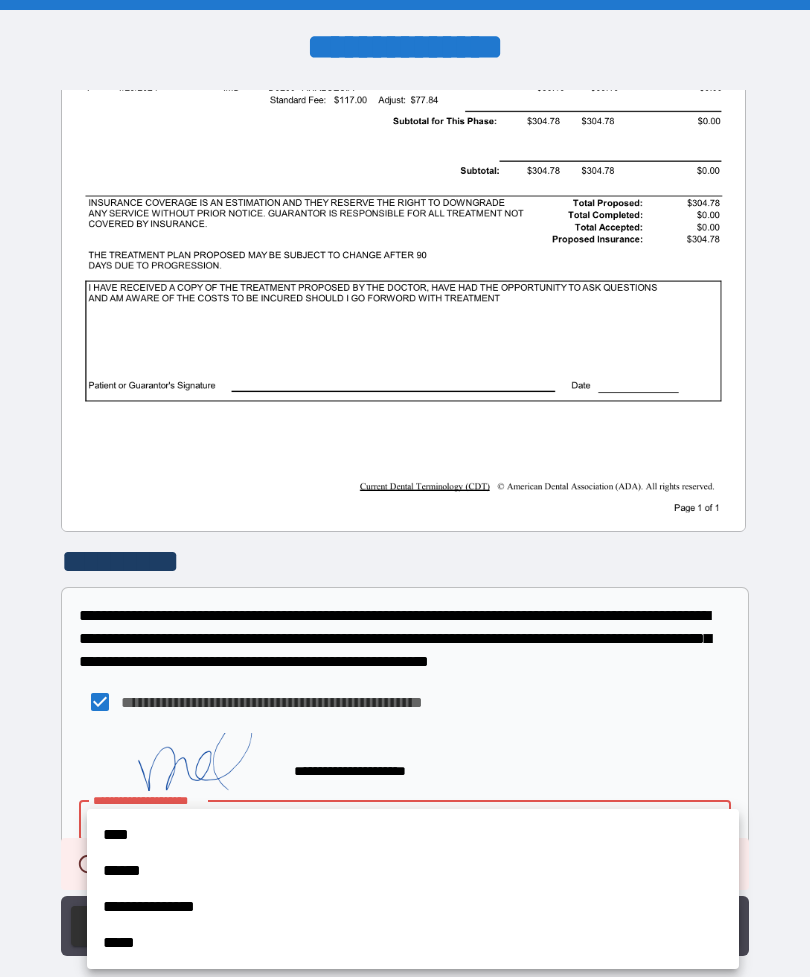 click on "**********" at bounding box center [413, 907] 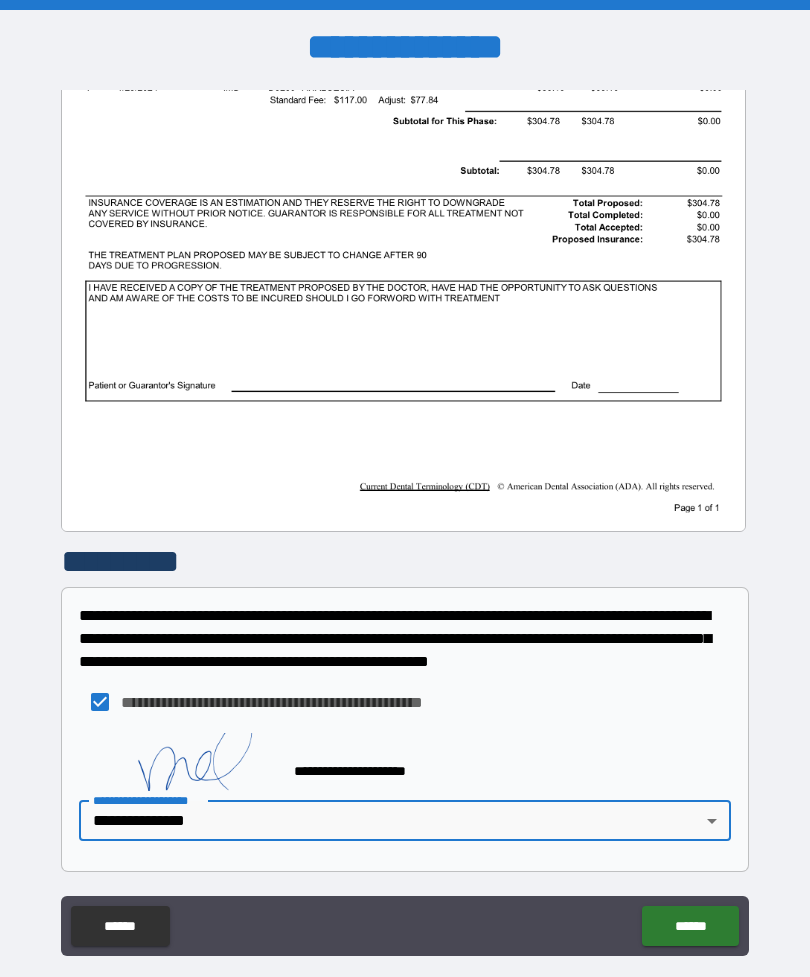 click on "******" at bounding box center (690, 926) 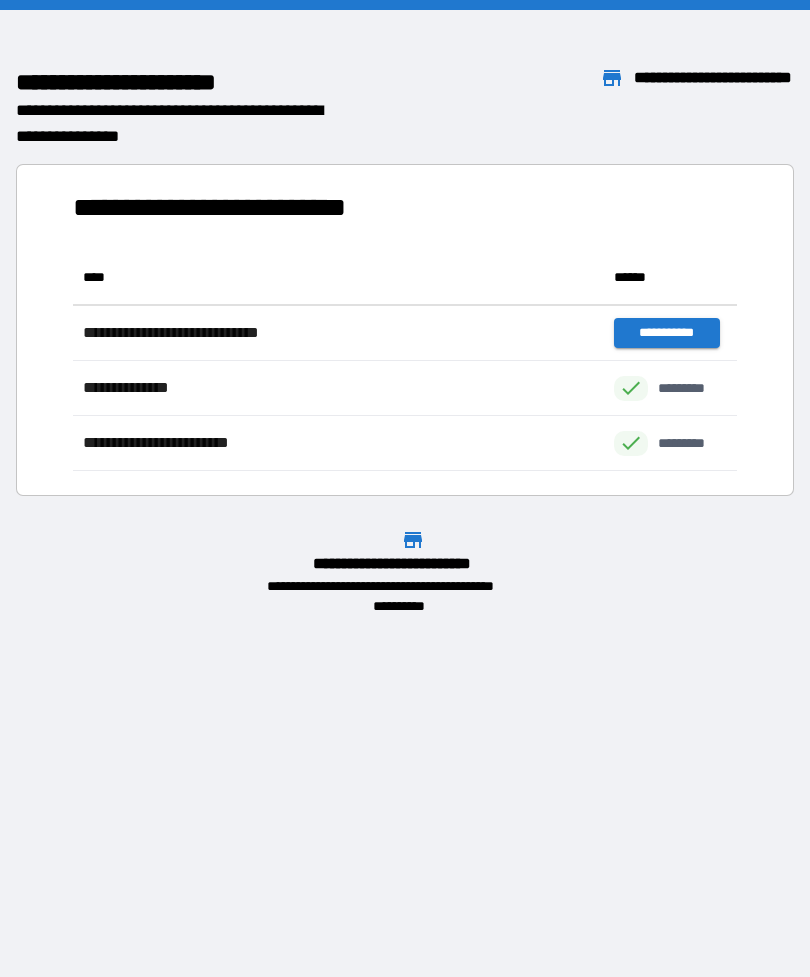 scroll, scrollTop: 1, scrollLeft: 1, axis: both 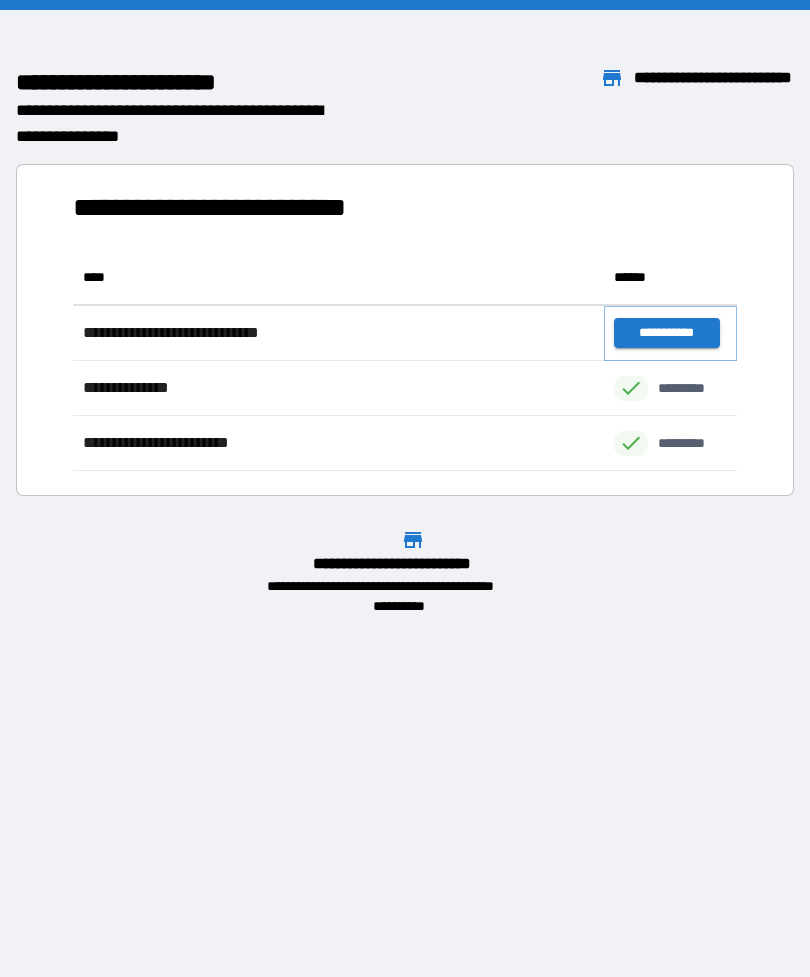 click on "**********" at bounding box center (666, 333) 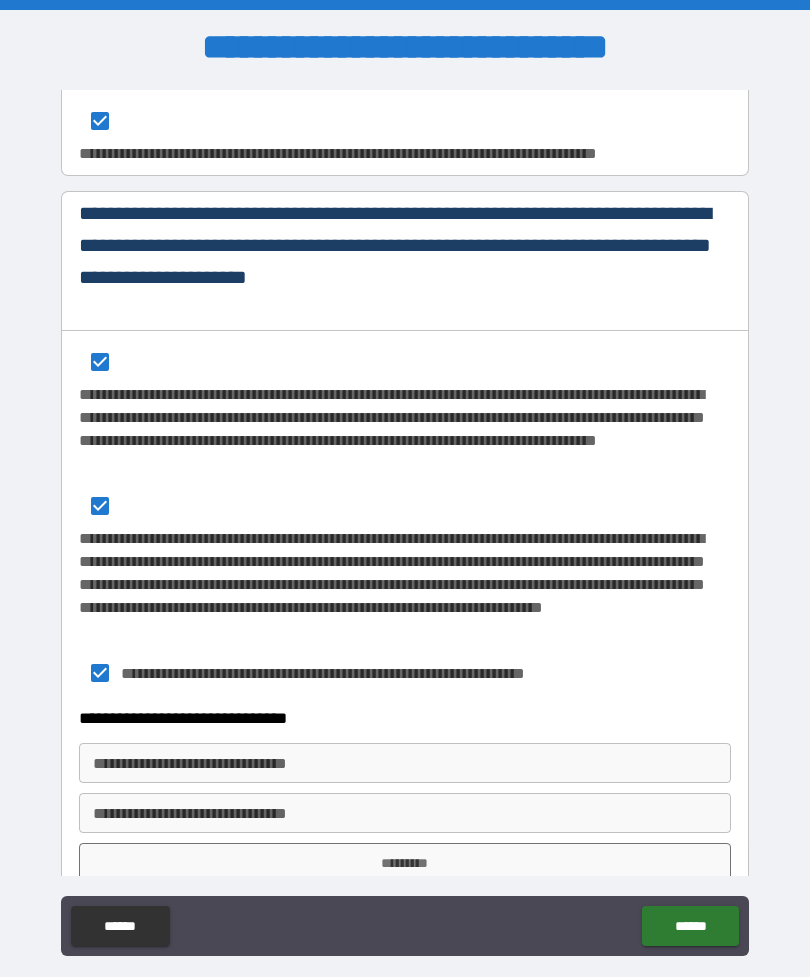 scroll, scrollTop: 4074, scrollLeft: 0, axis: vertical 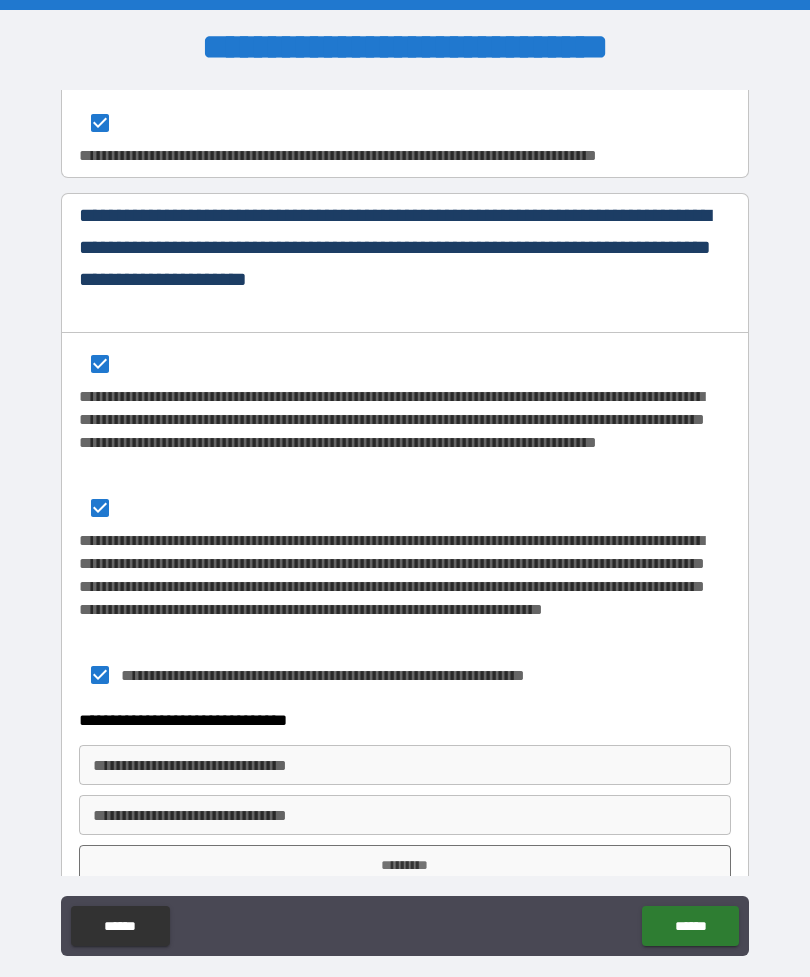 click on "*********" at bounding box center [405, 865] 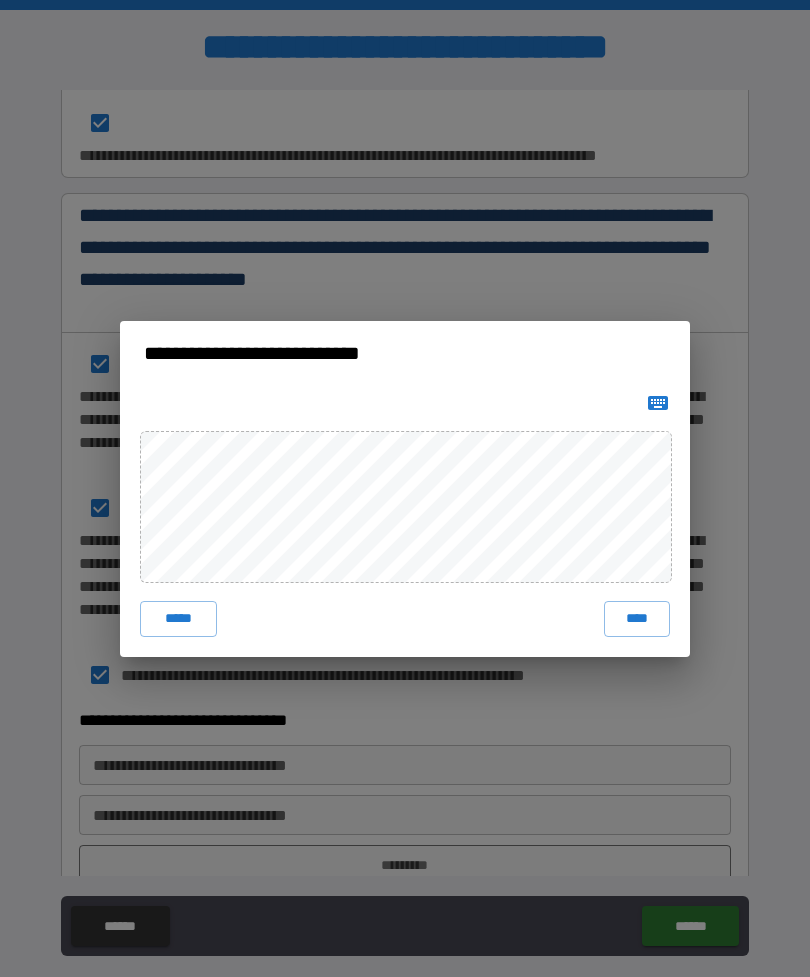 click on "****" at bounding box center (637, 619) 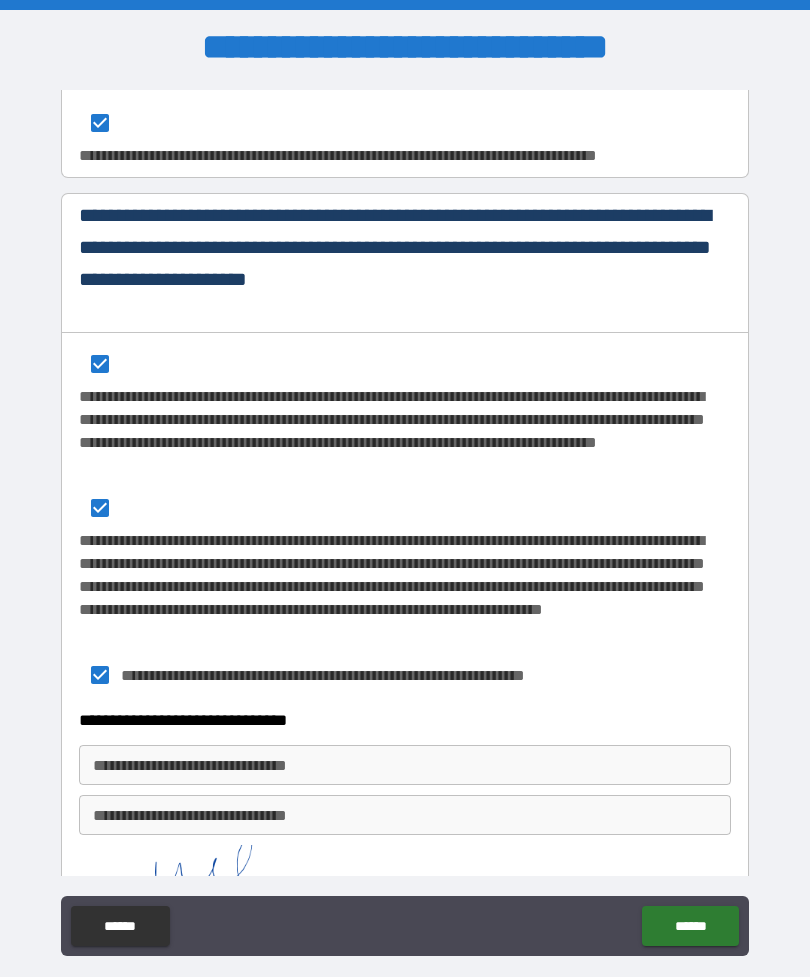 scroll, scrollTop: 4064, scrollLeft: 0, axis: vertical 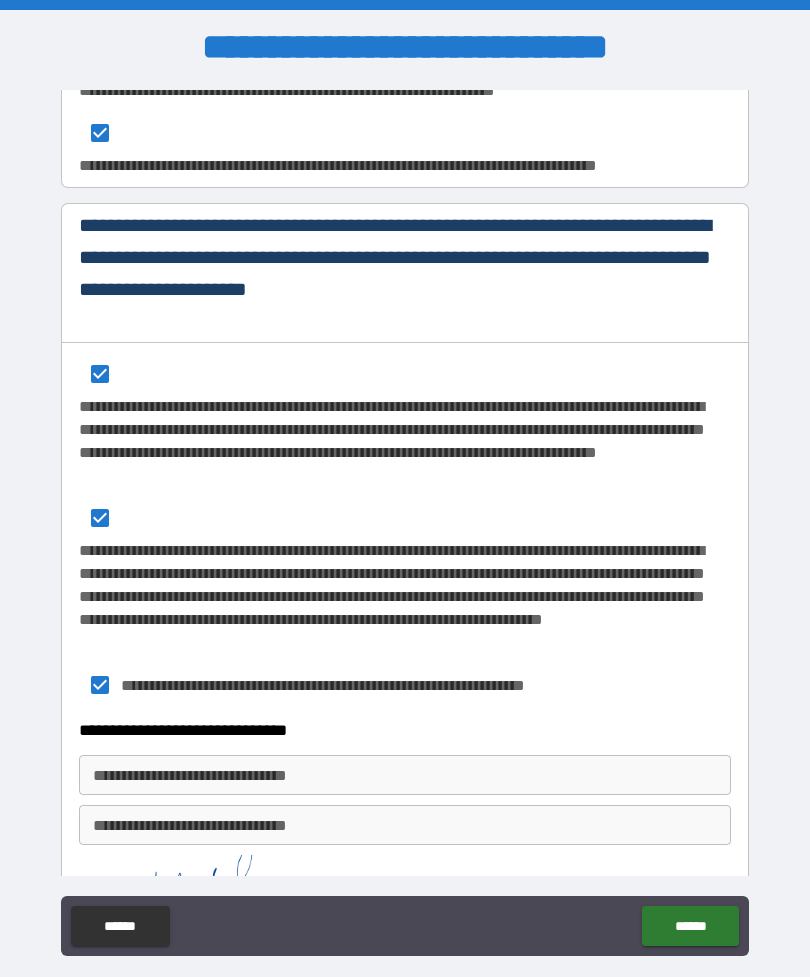 click on "******" at bounding box center (690, 926) 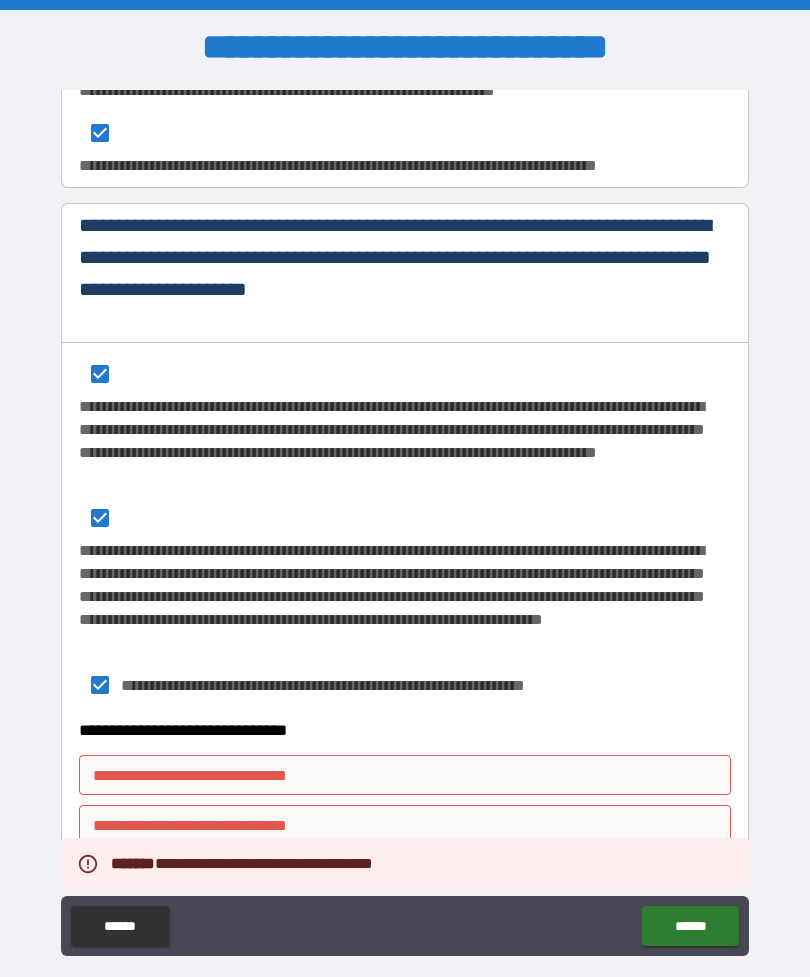 click on "**********" at bounding box center [405, 775] 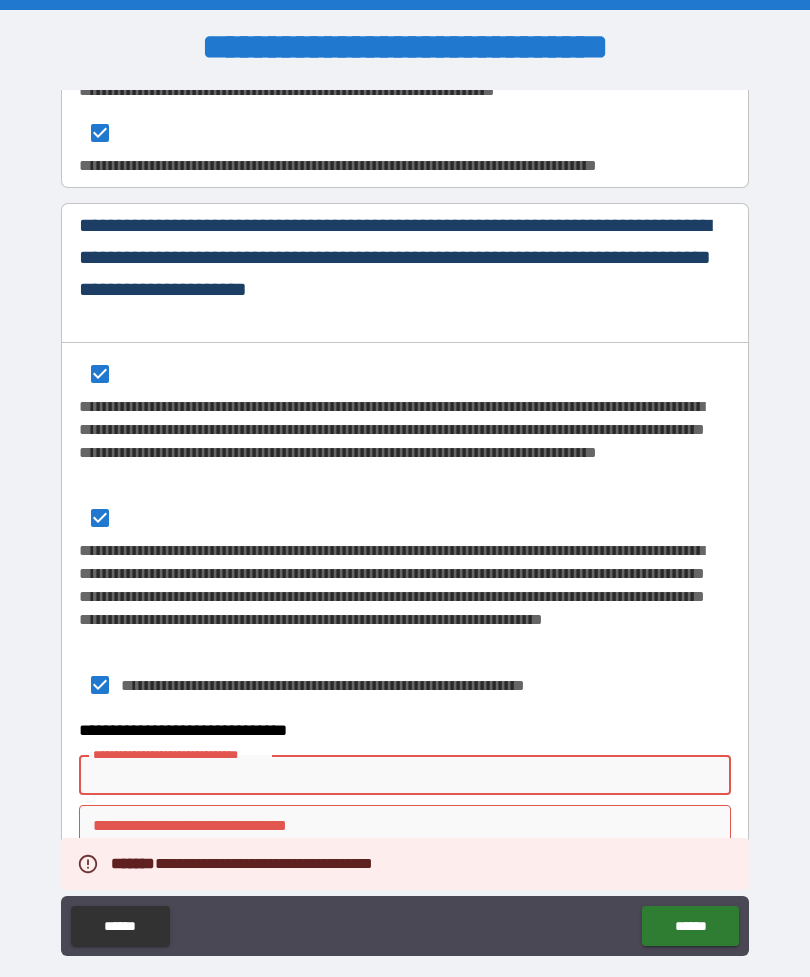 scroll, scrollTop: 64, scrollLeft: 0, axis: vertical 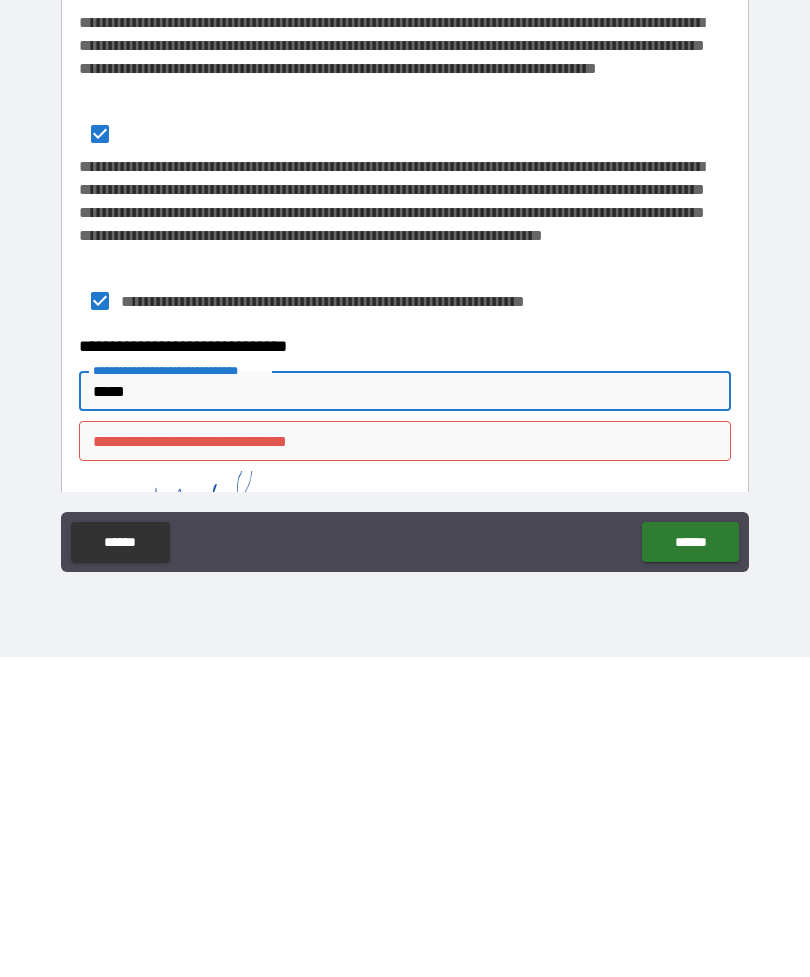 type on "*****" 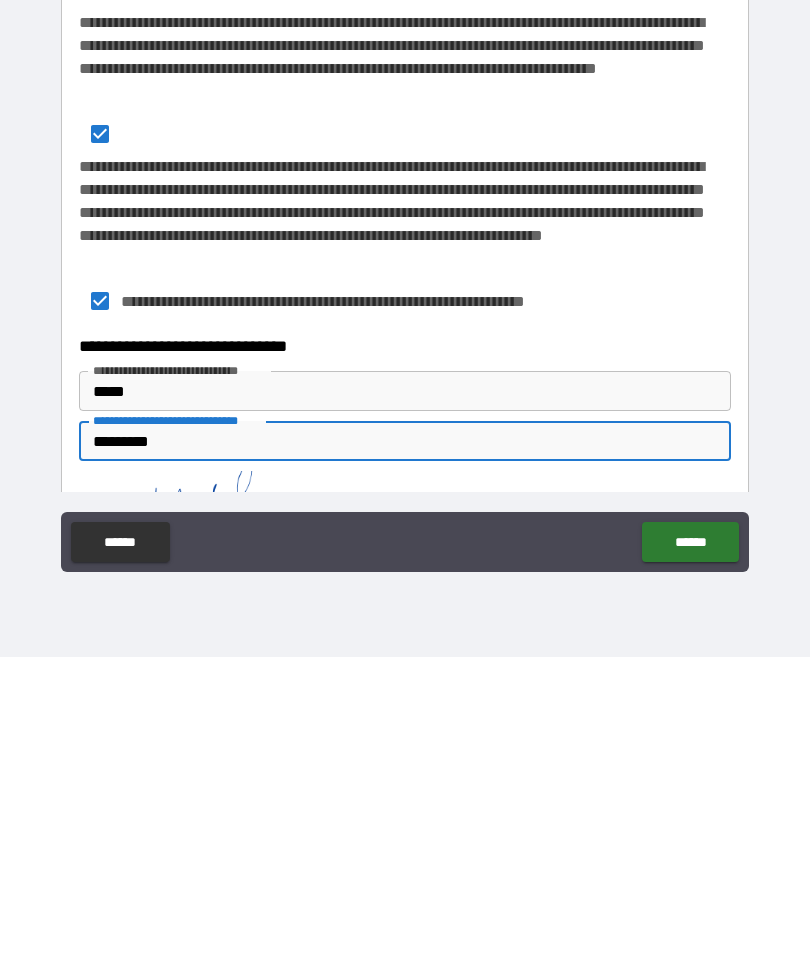 type on "**********" 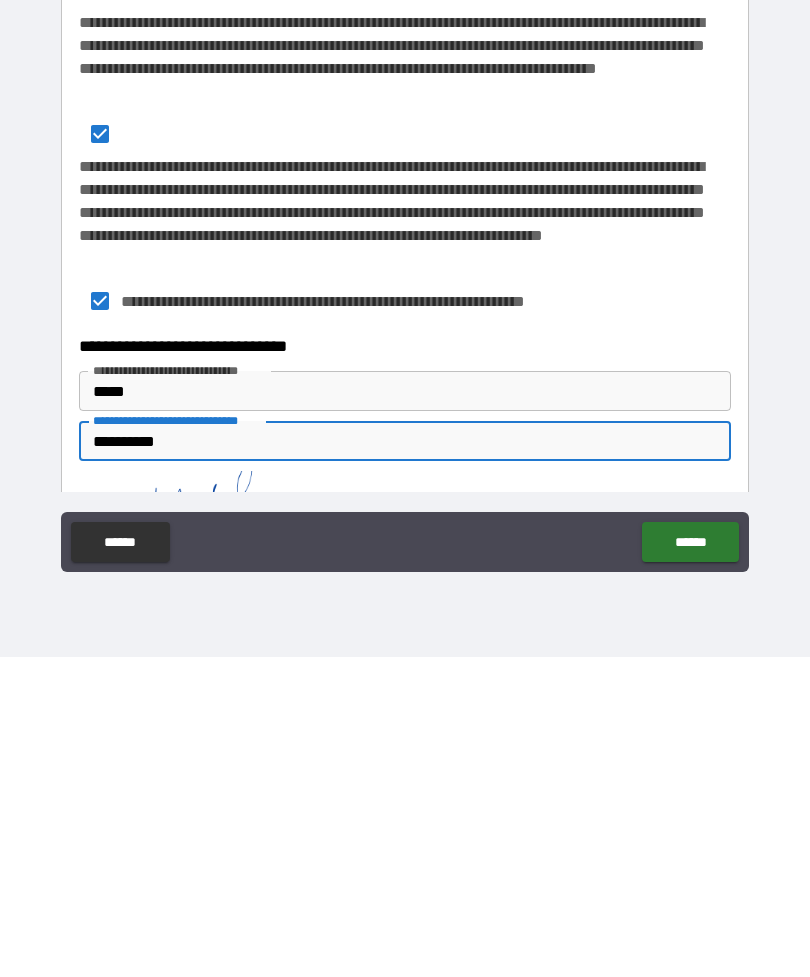 click on "******" at bounding box center (690, 862) 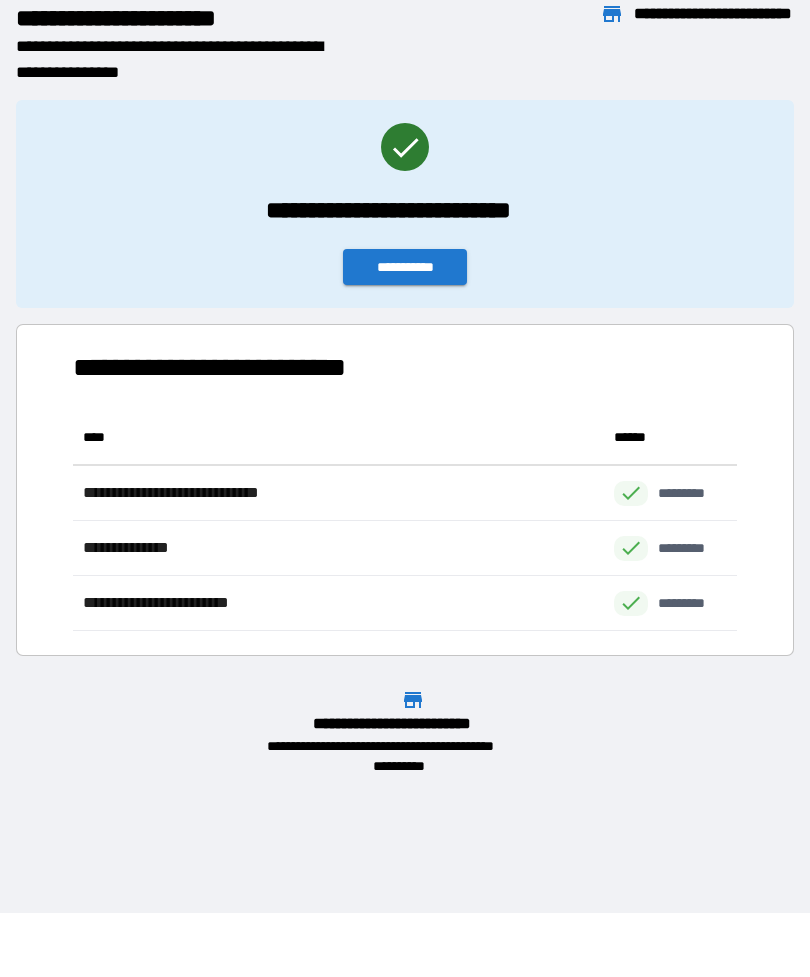 scroll, scrollTop: 1, scrollLeft: 1, axis: both 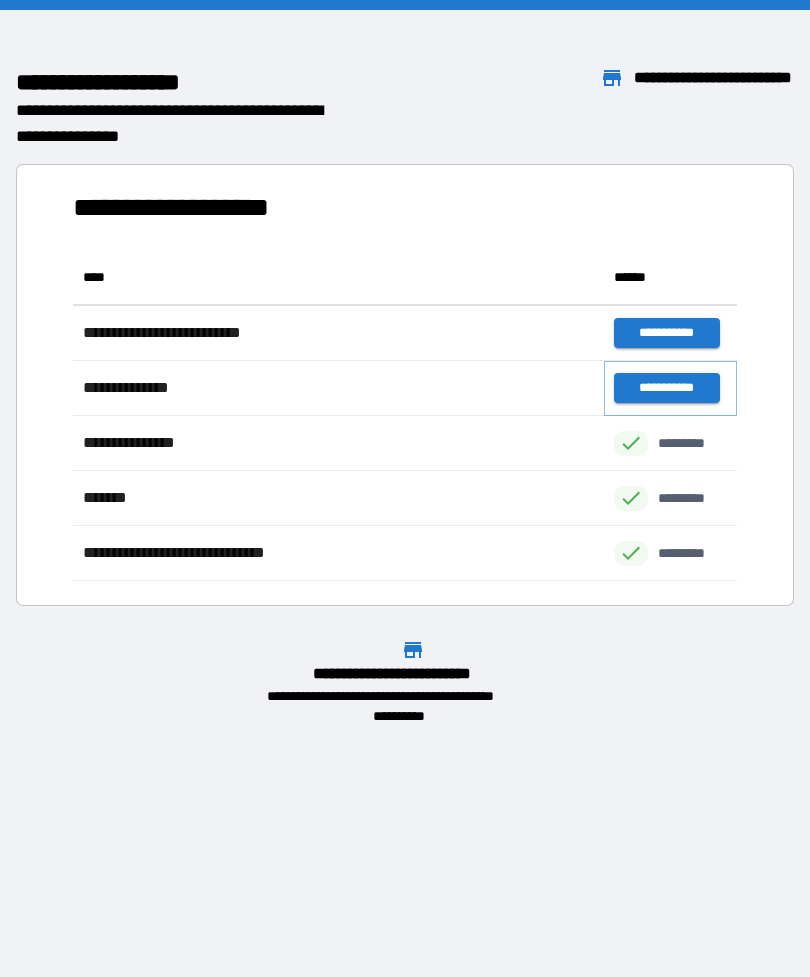 click on "**********" at bounding box center [666, 388] 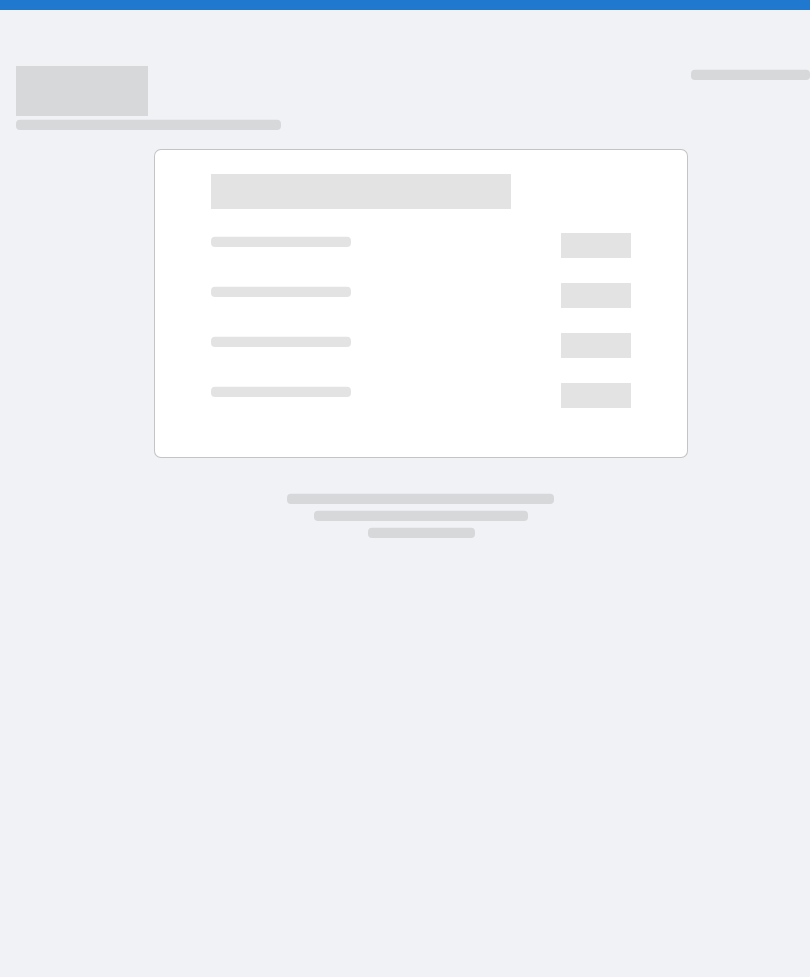 scroll, scrollTop: 0, scrollLeft: 0, axis: both 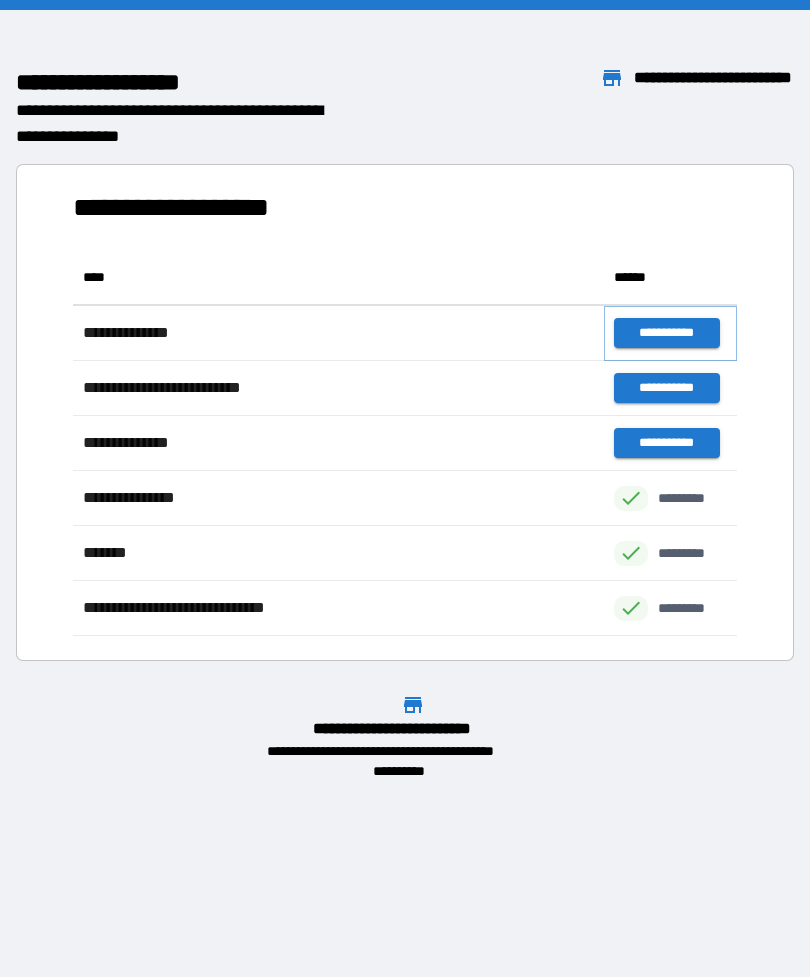 click on "**********" at bounding box center (666, 333) 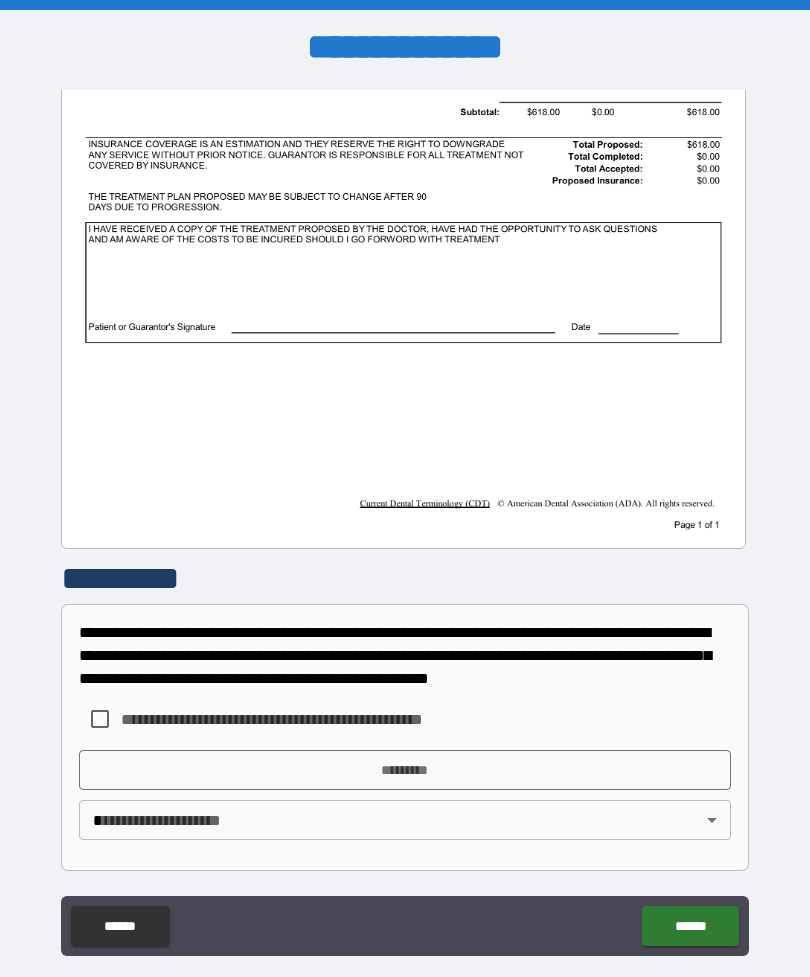 scroll, scrollTop: 456, scrollLeft: 0, axis: vertical 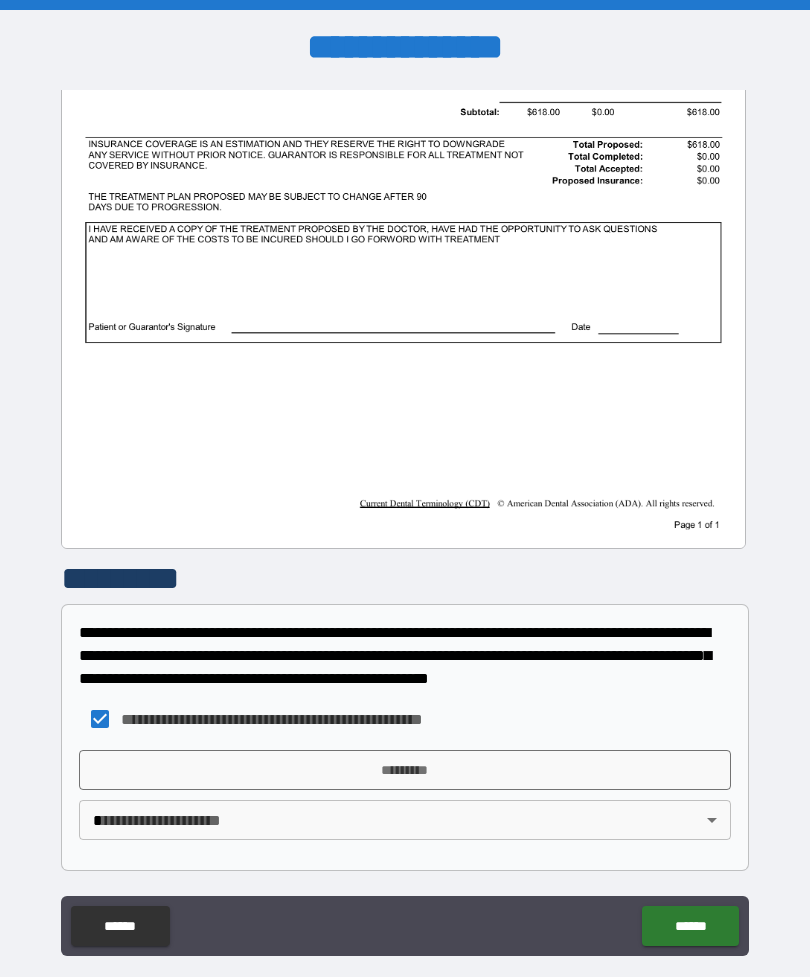 click on "**********" at bounding box center [405, 520] 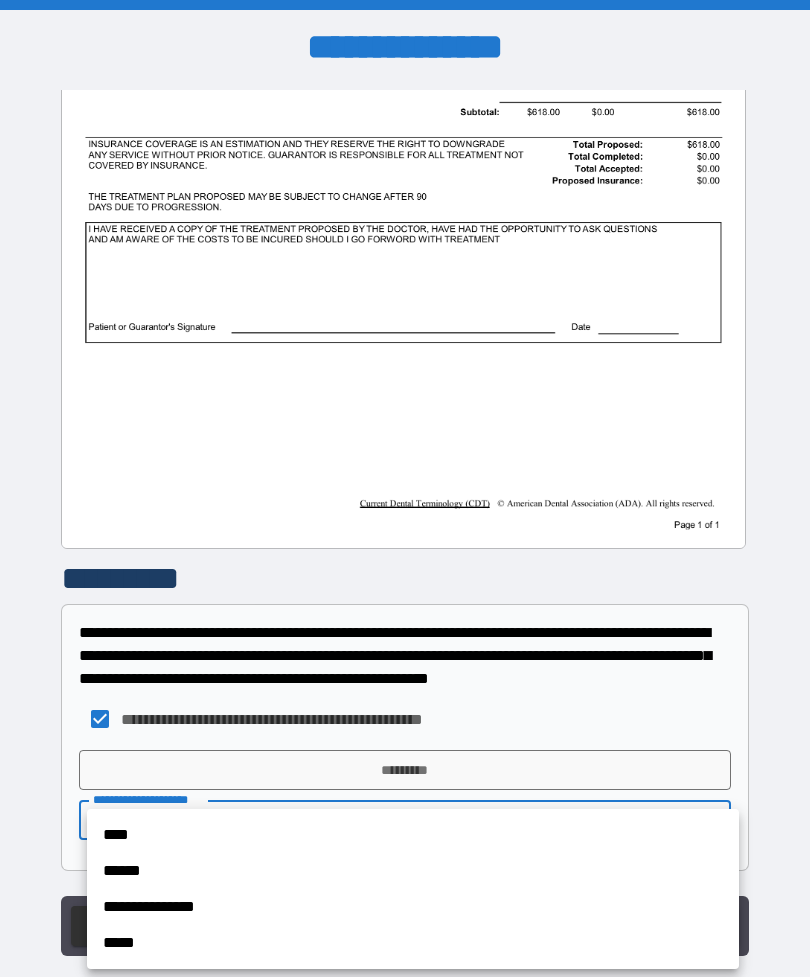 click on "**********" at bounding box center (413, 907) 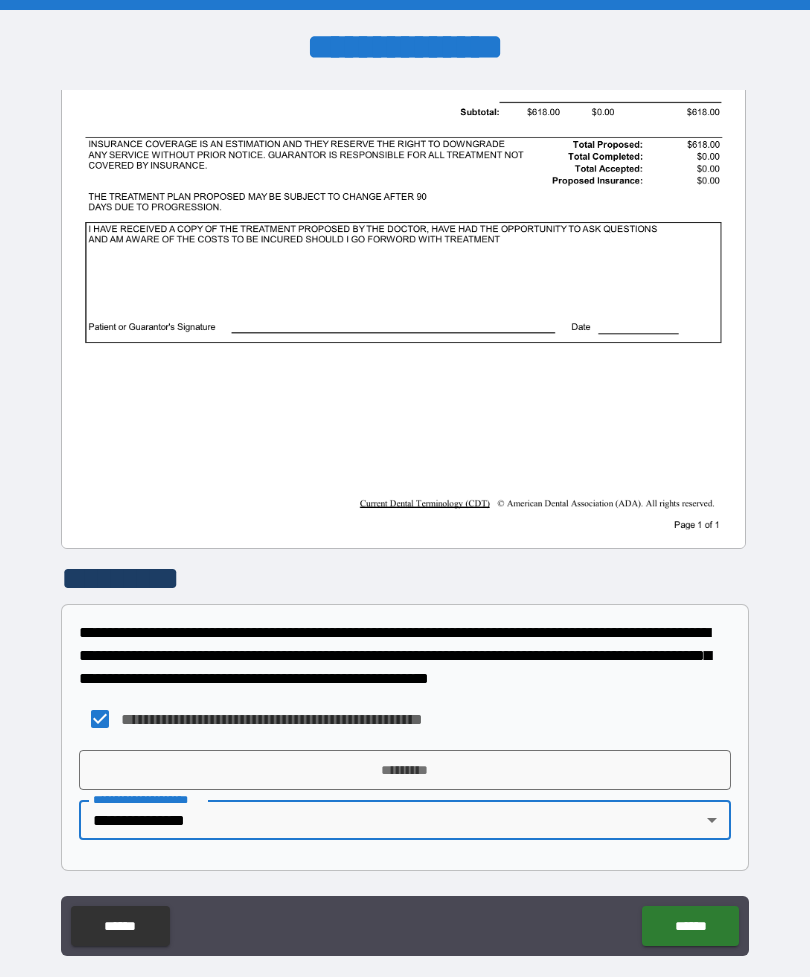 click on "*********" at bounding box center (405, 770) 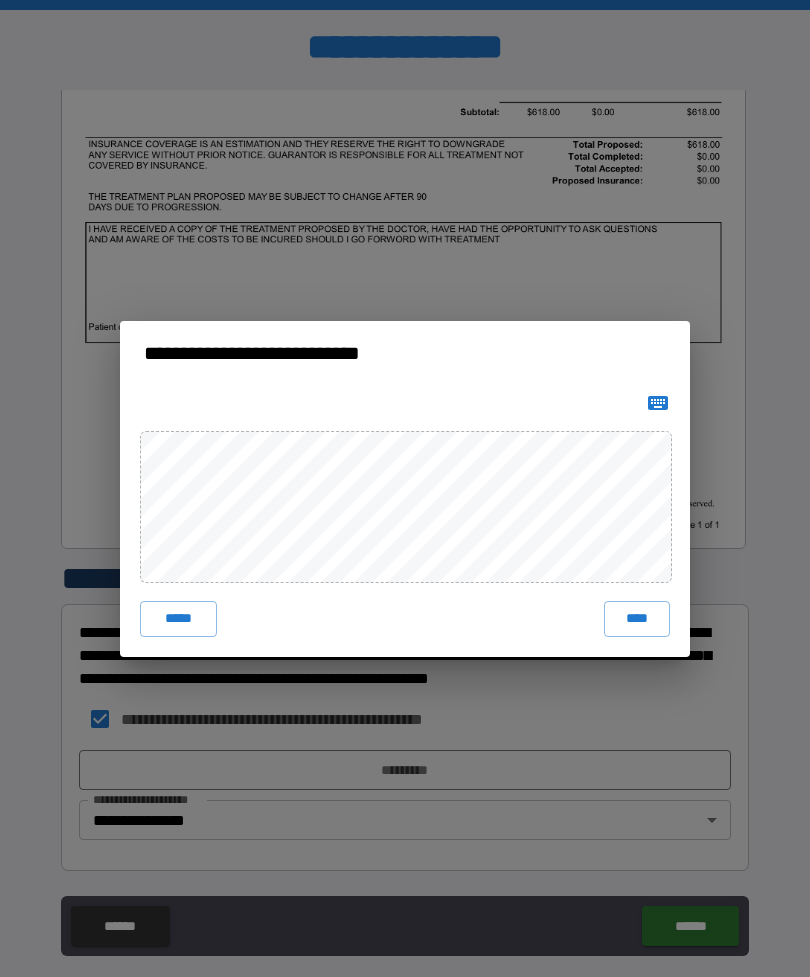 click on "****" at bounding box center (637, 619) 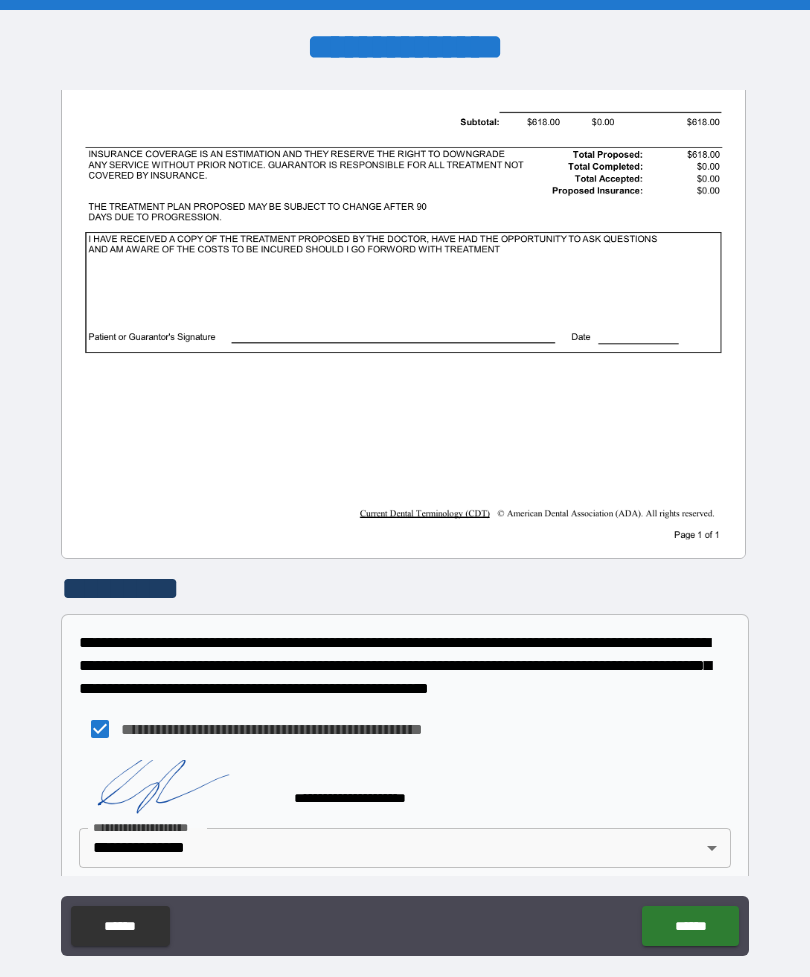 click on "******" at bounding box center (690, 926) 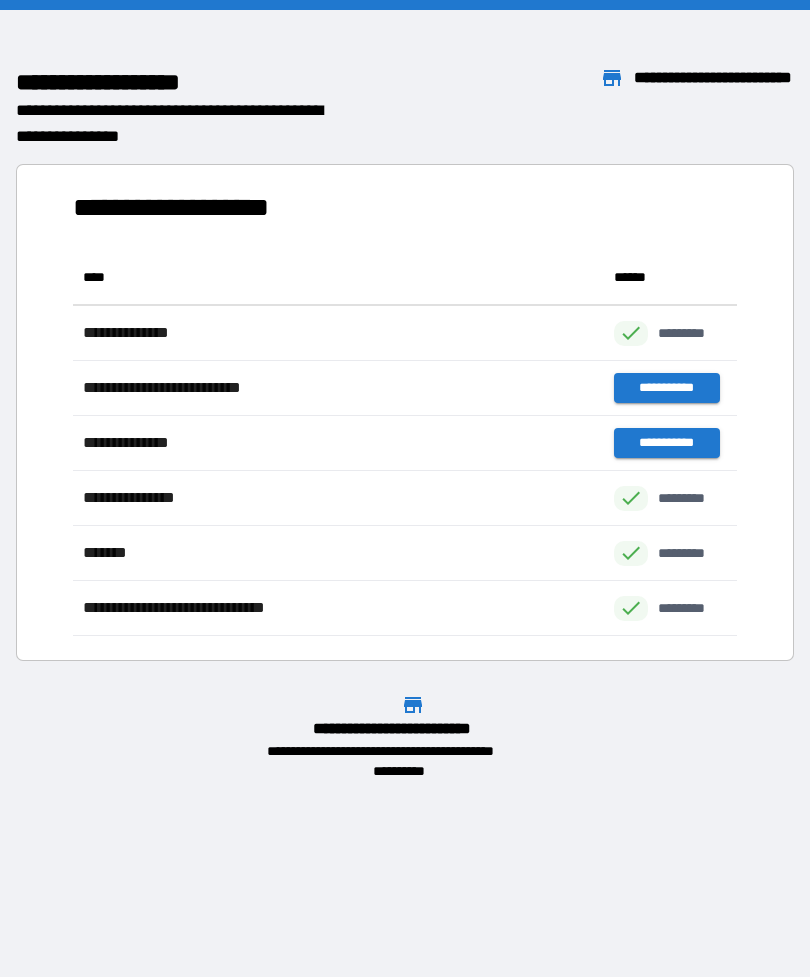 scroll, scrollTop: 1, scrollLeft: 1, axis: both 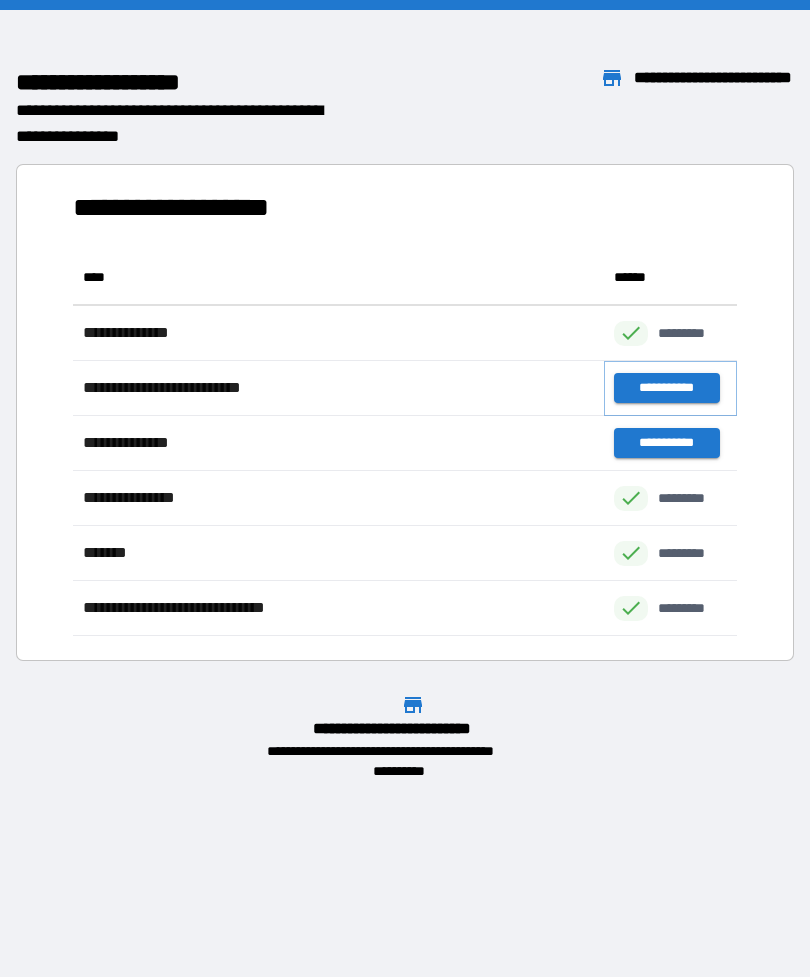 click on "**********" at bounding box center [666, 388] 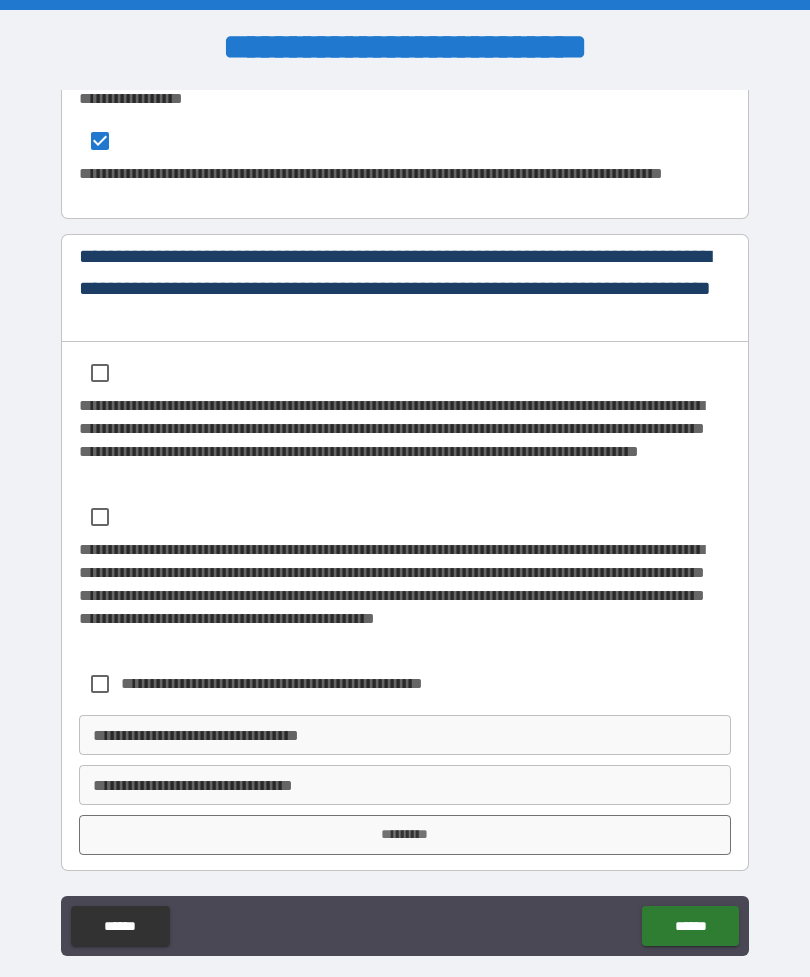 scroll, scrollTop: 6700, scrollLeft: 0, axis: vertical 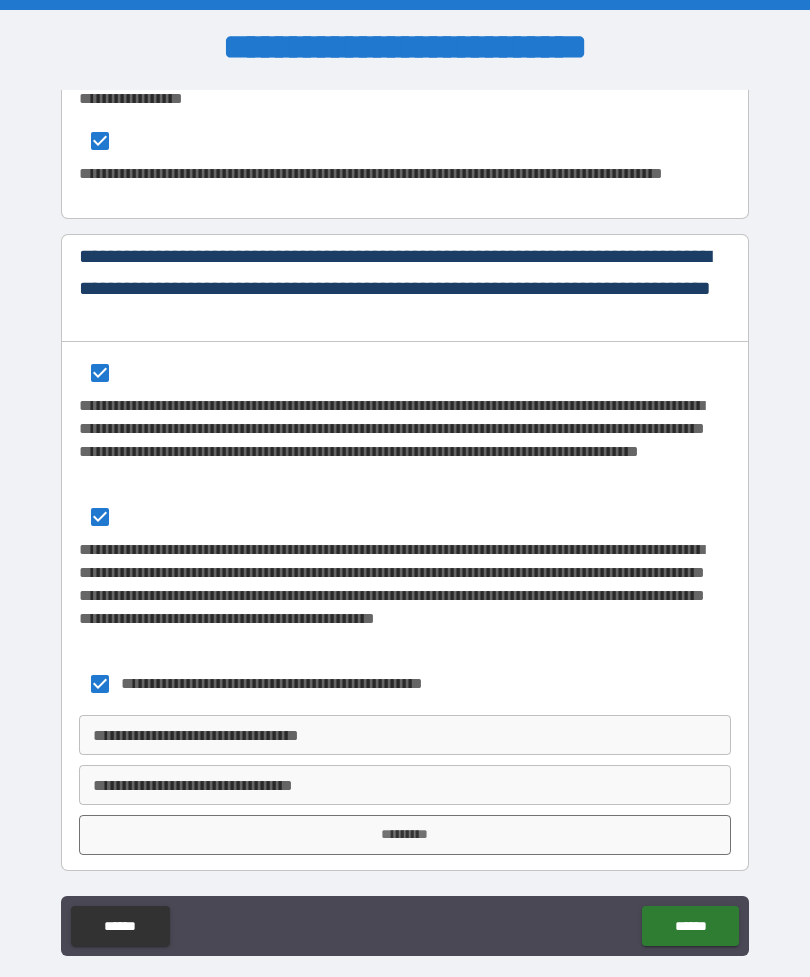 click on "**********" at bounding box center (405, 735) 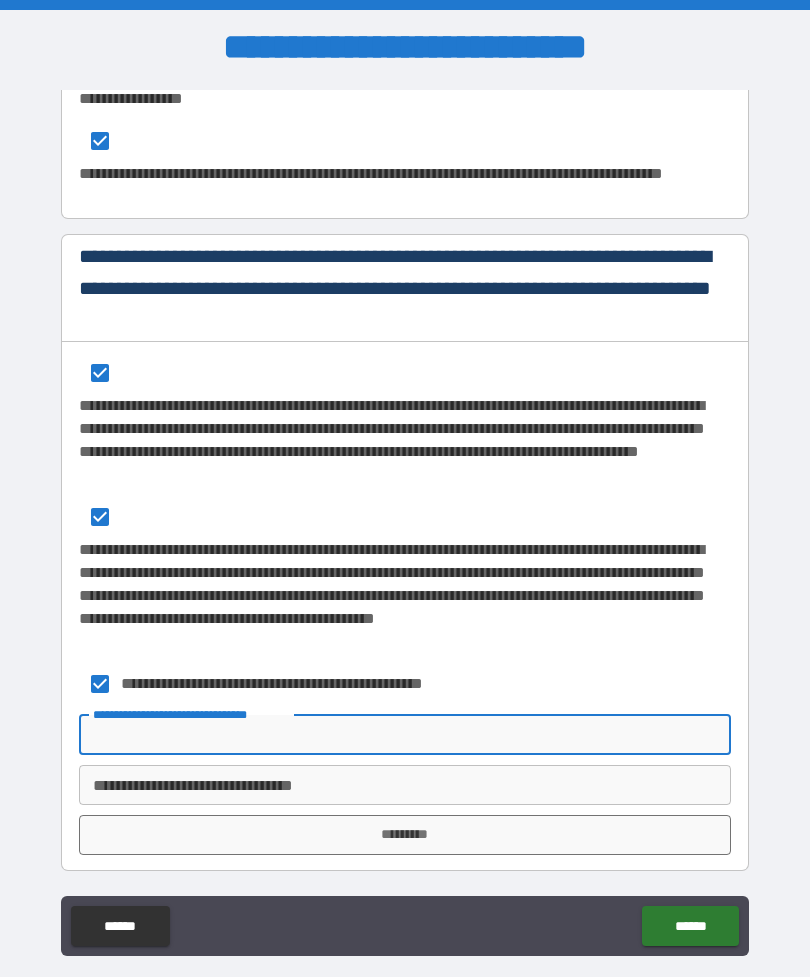 scroll, scrollTop: 64, scrollLeft: 0, axis: vertical 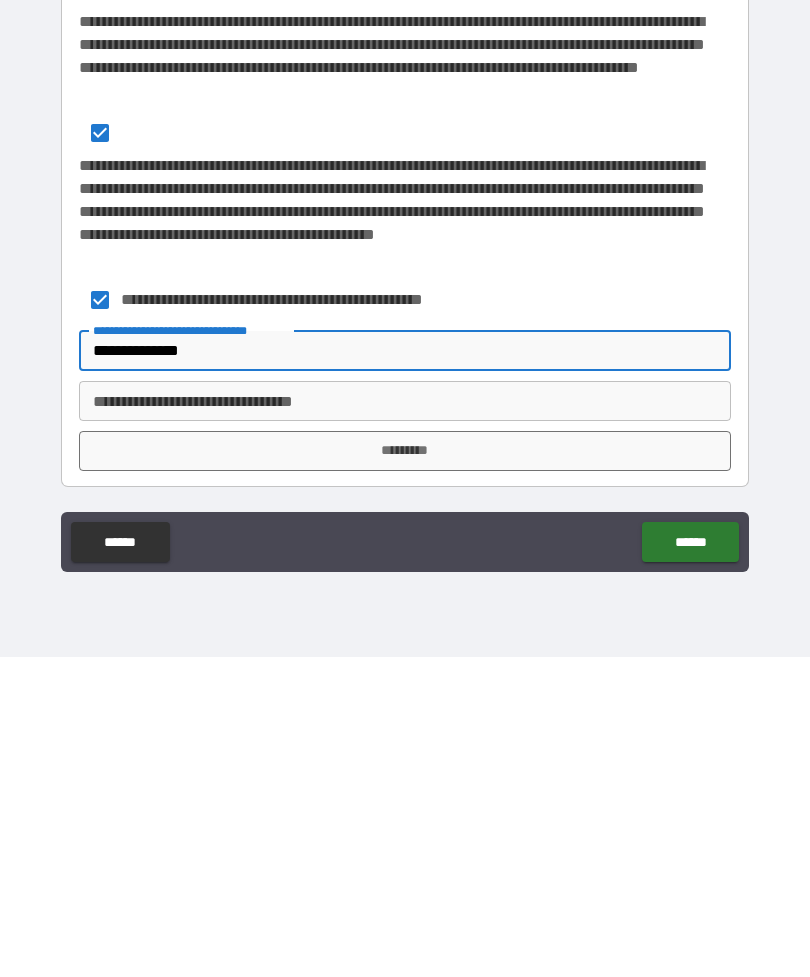 click on "**********" at bounding box center (405, 721) 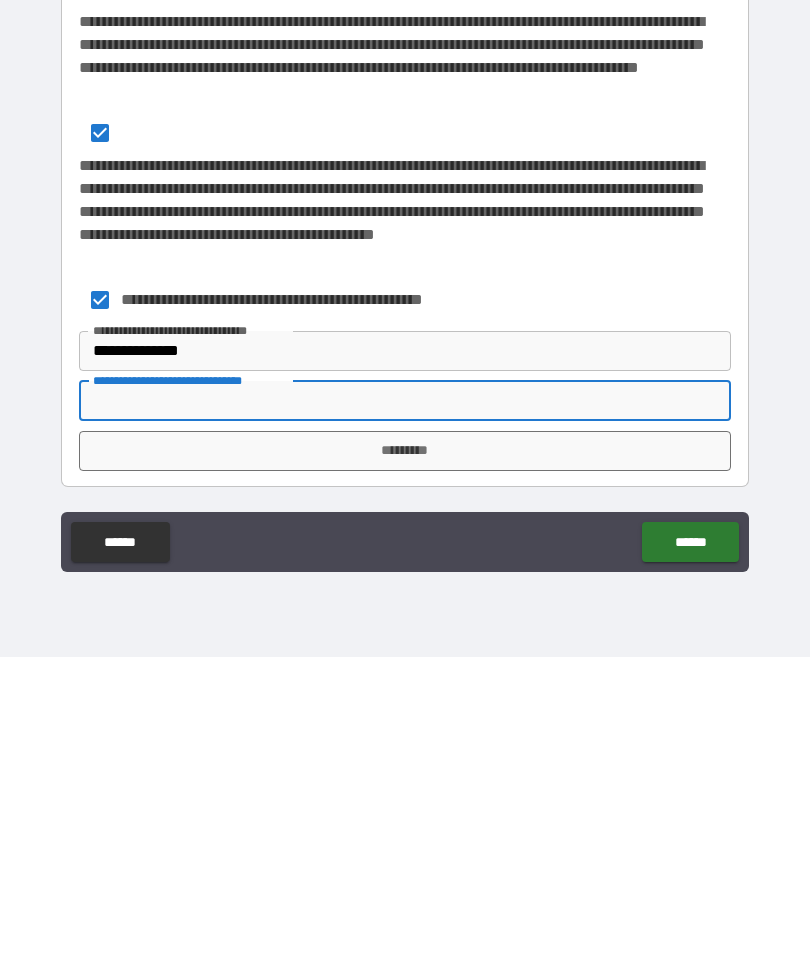 click on "**********" at bounding box center [405, 671] 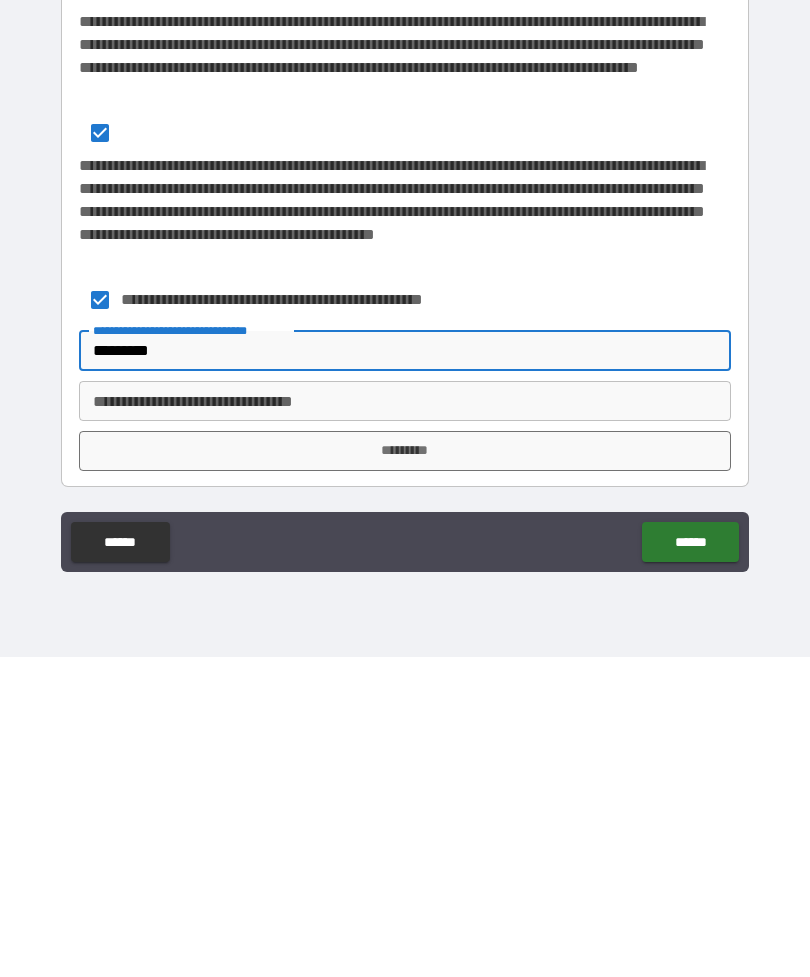 type on "********" 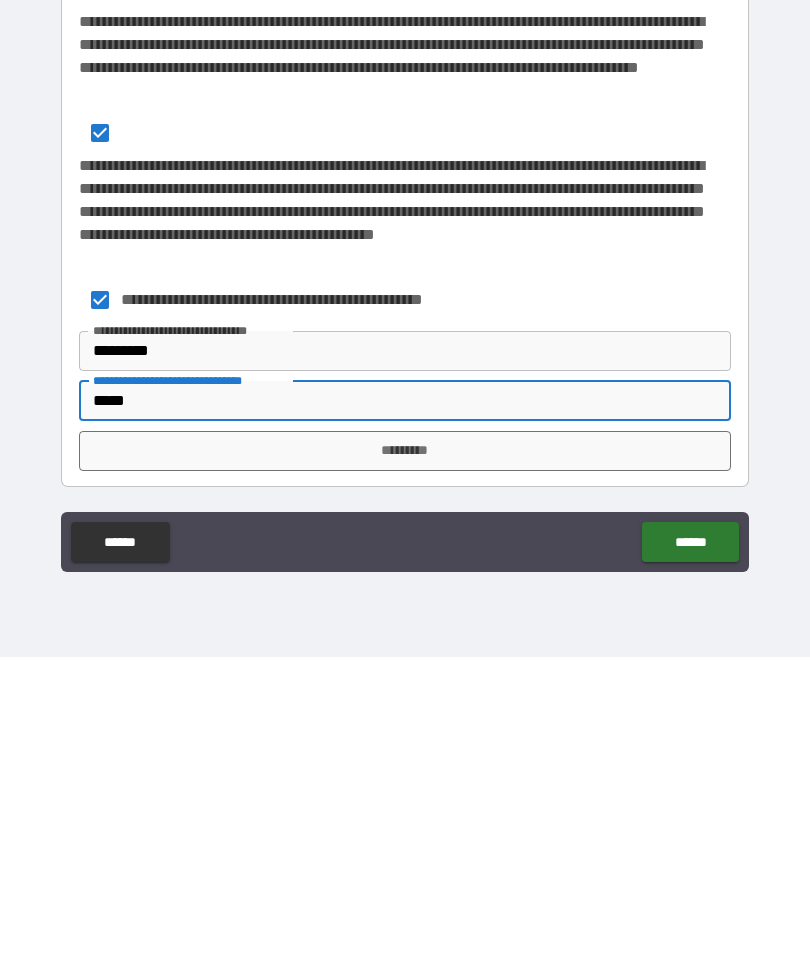 type on "*****" 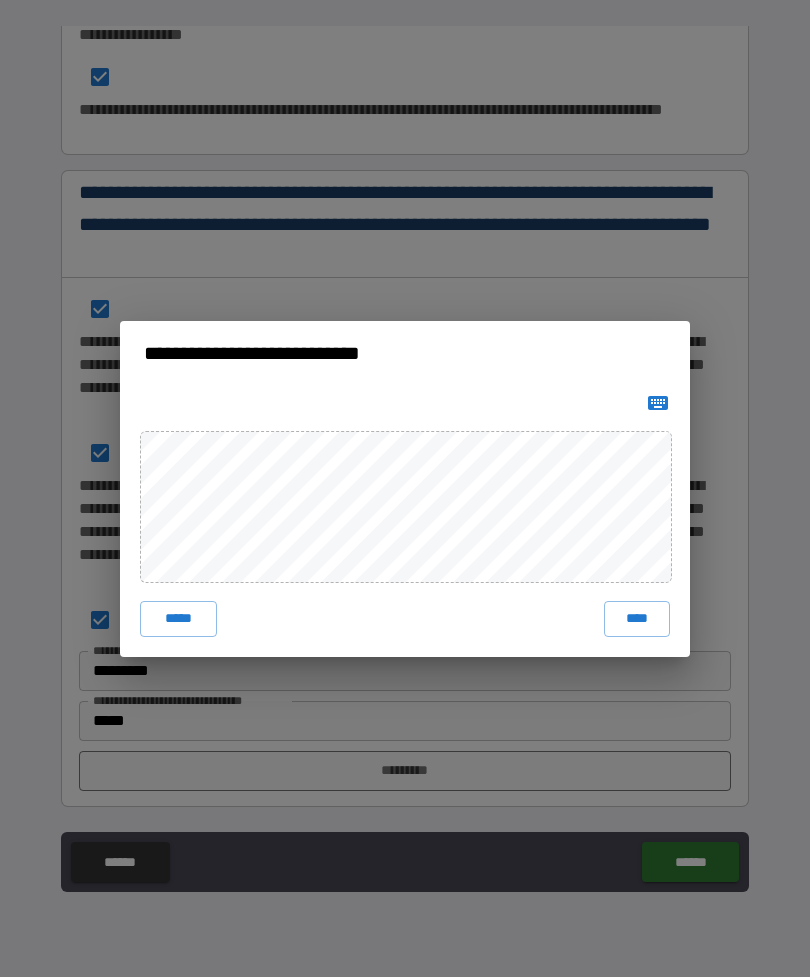 click on "****" at bounding box center (637, 619) 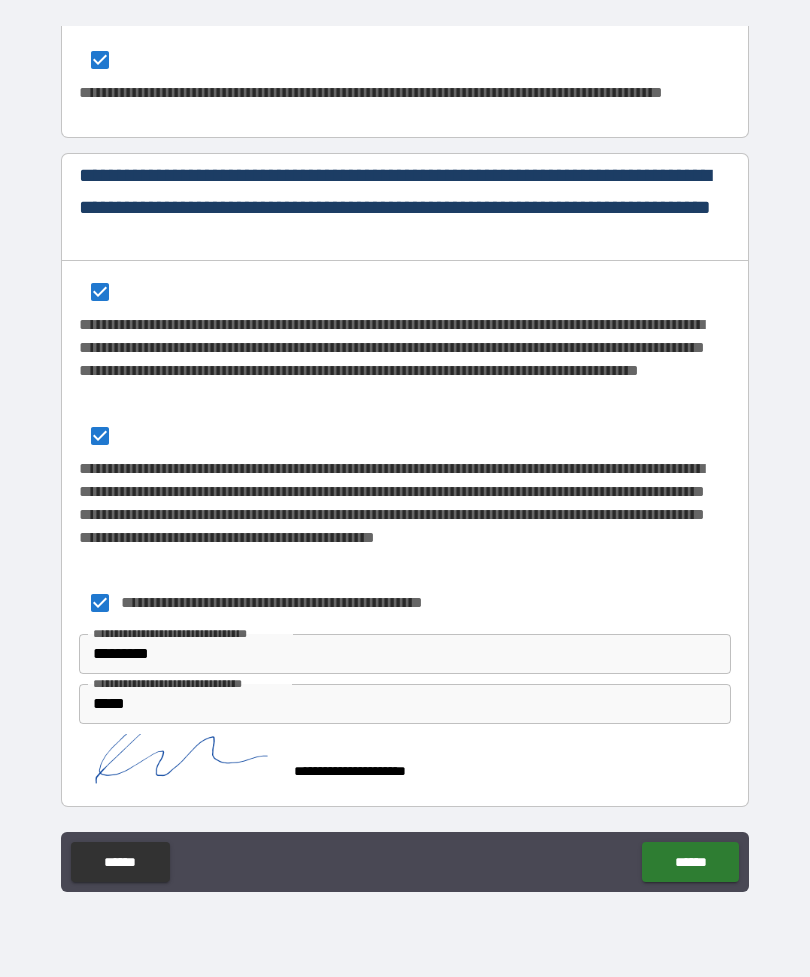 click on "******" at bounding box center (690, 862) 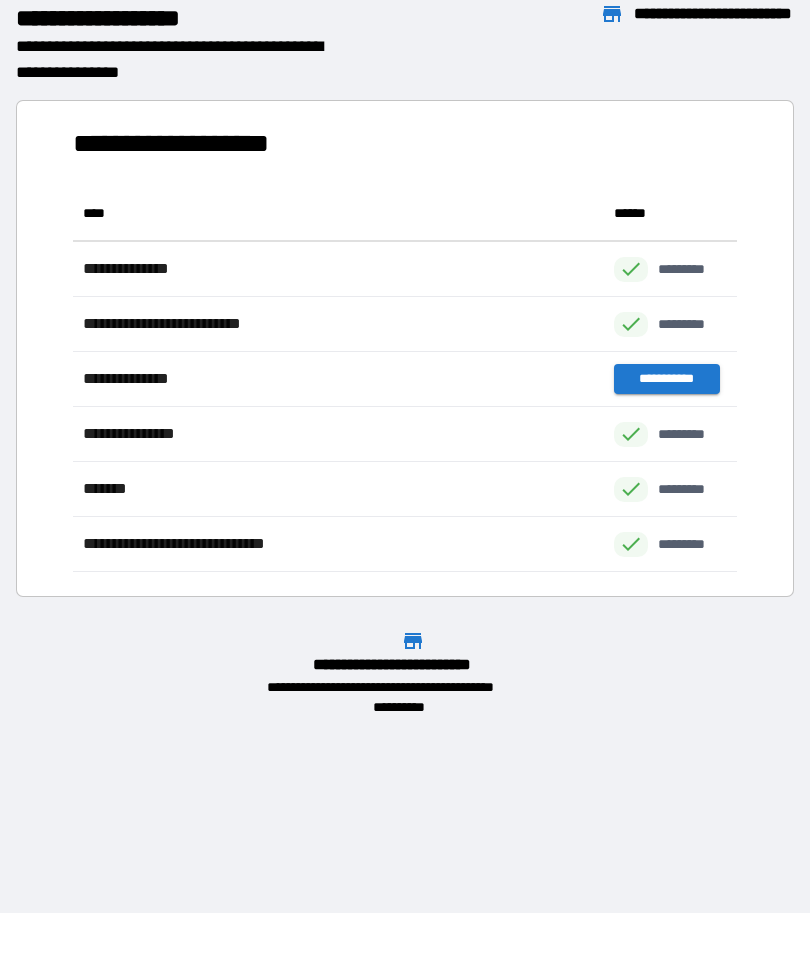 scroll, scrollTop: 1, scrollLeft: 1, axis: both 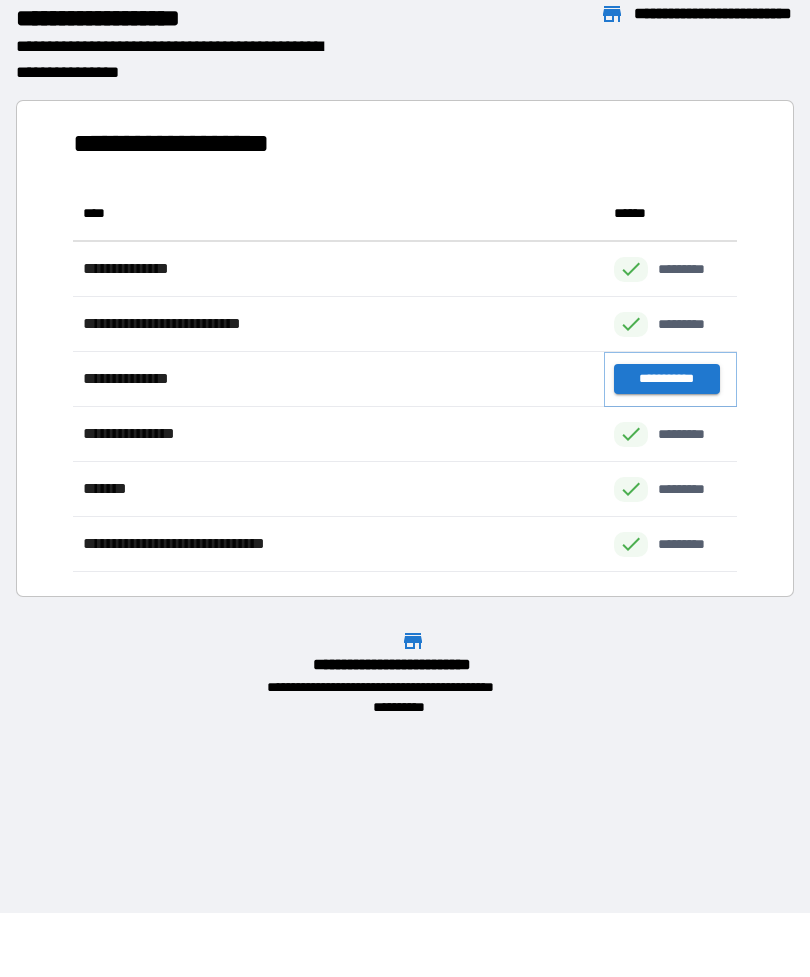 click on "**********" at bounding box center [666, 379] 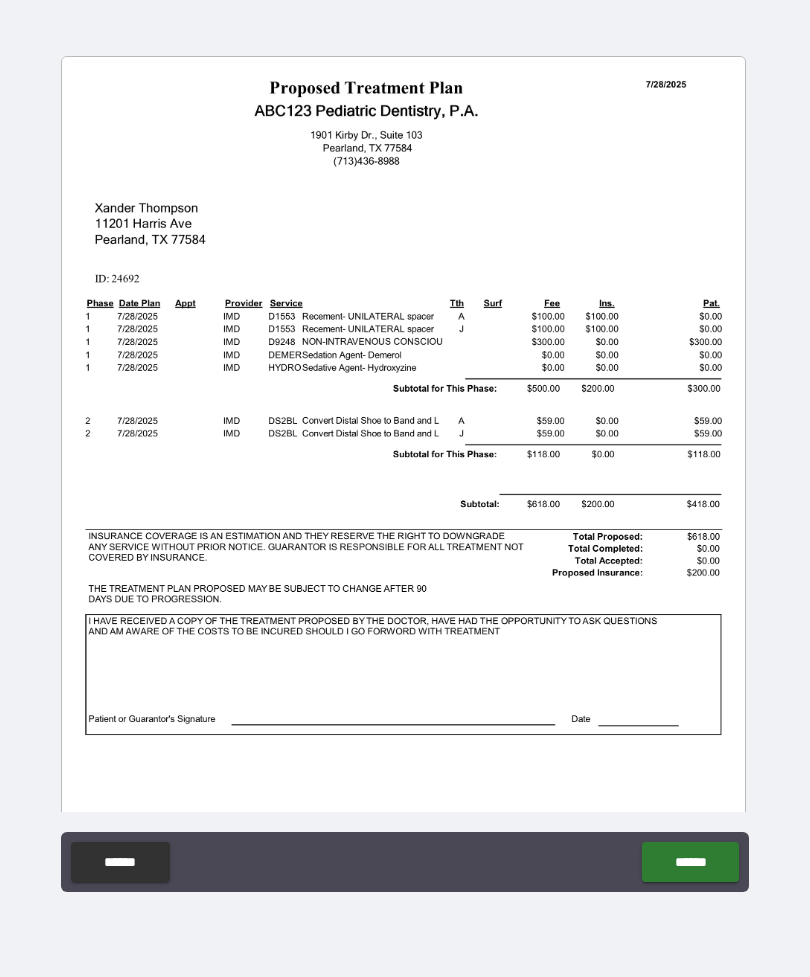 click on "******" at bounding box center (120, 862) 